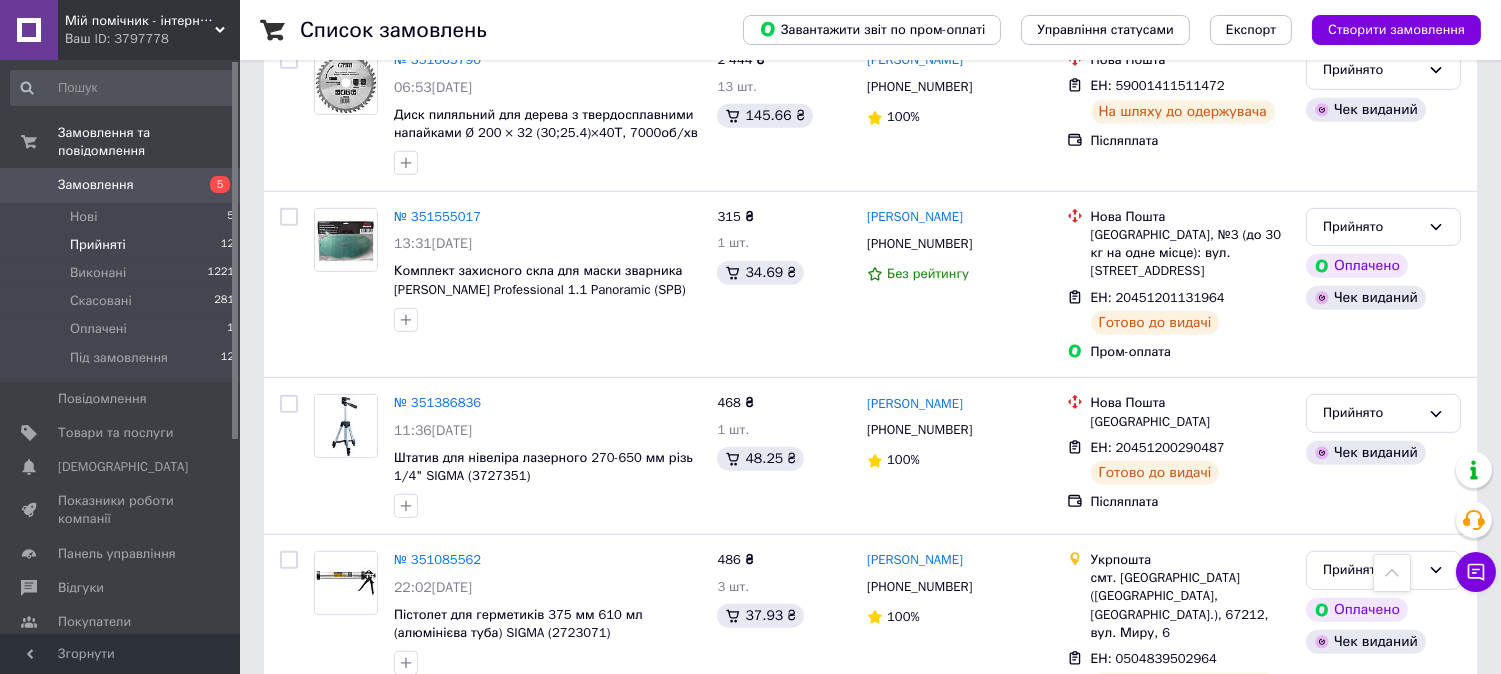 scroll, scrollTop: 1698, scrollLeft: 0, axis: vertical 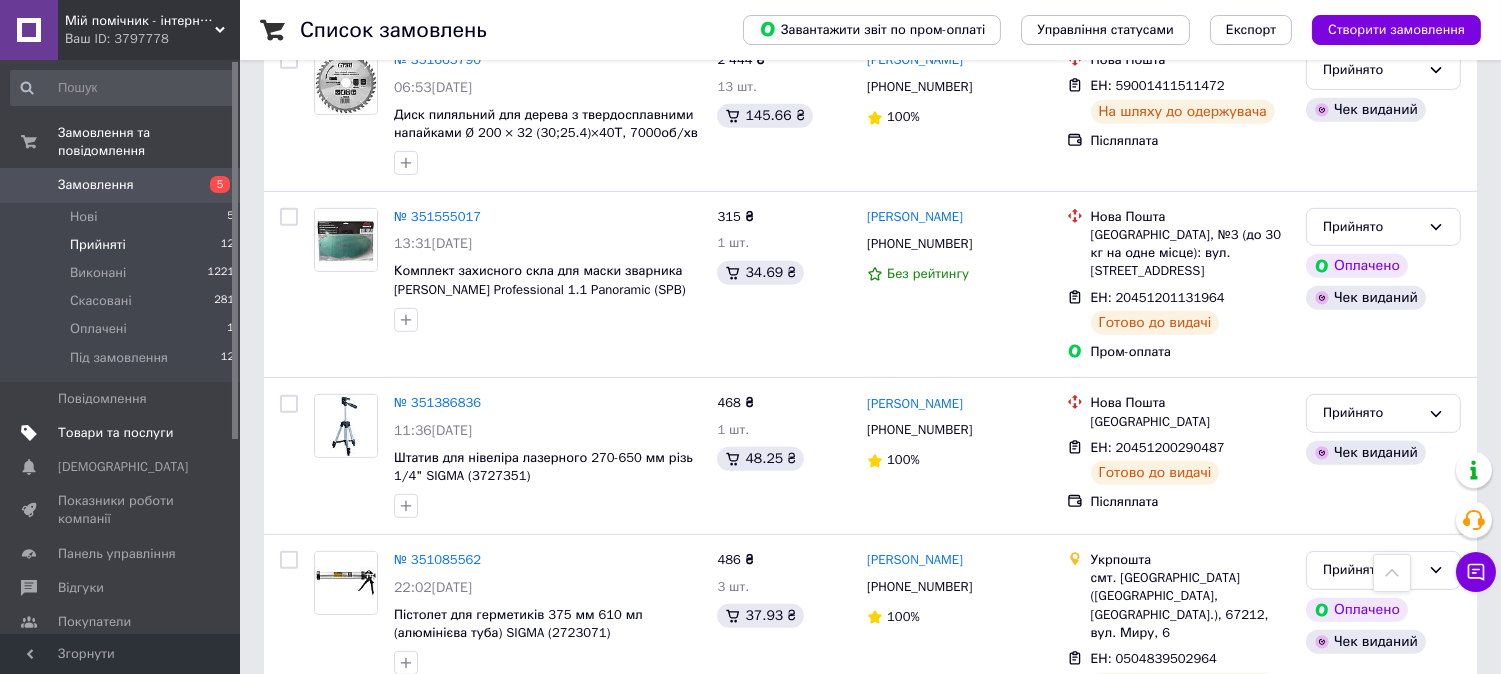 click on "Товари та послуги" at bounding box center [115, 433] 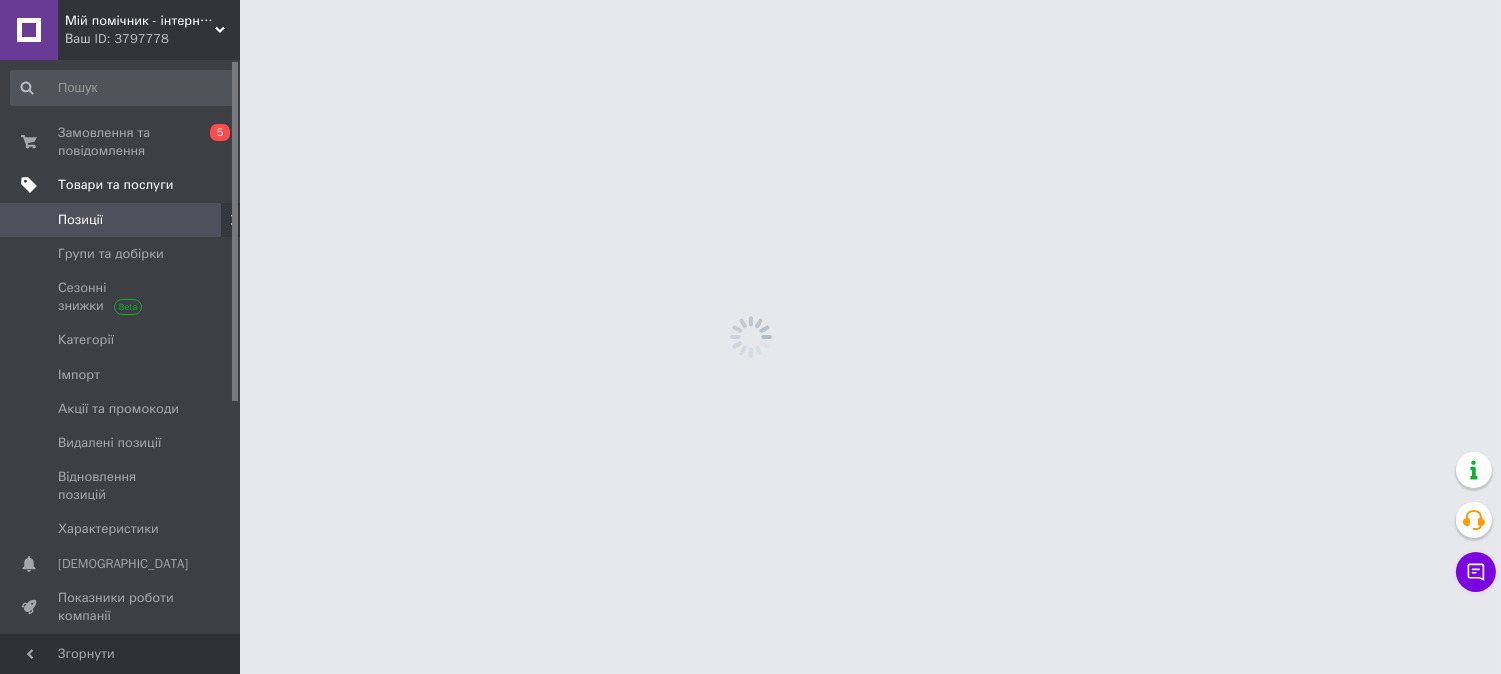 scroll, scrollTop: 0, scrollLeft: 0, axis: both 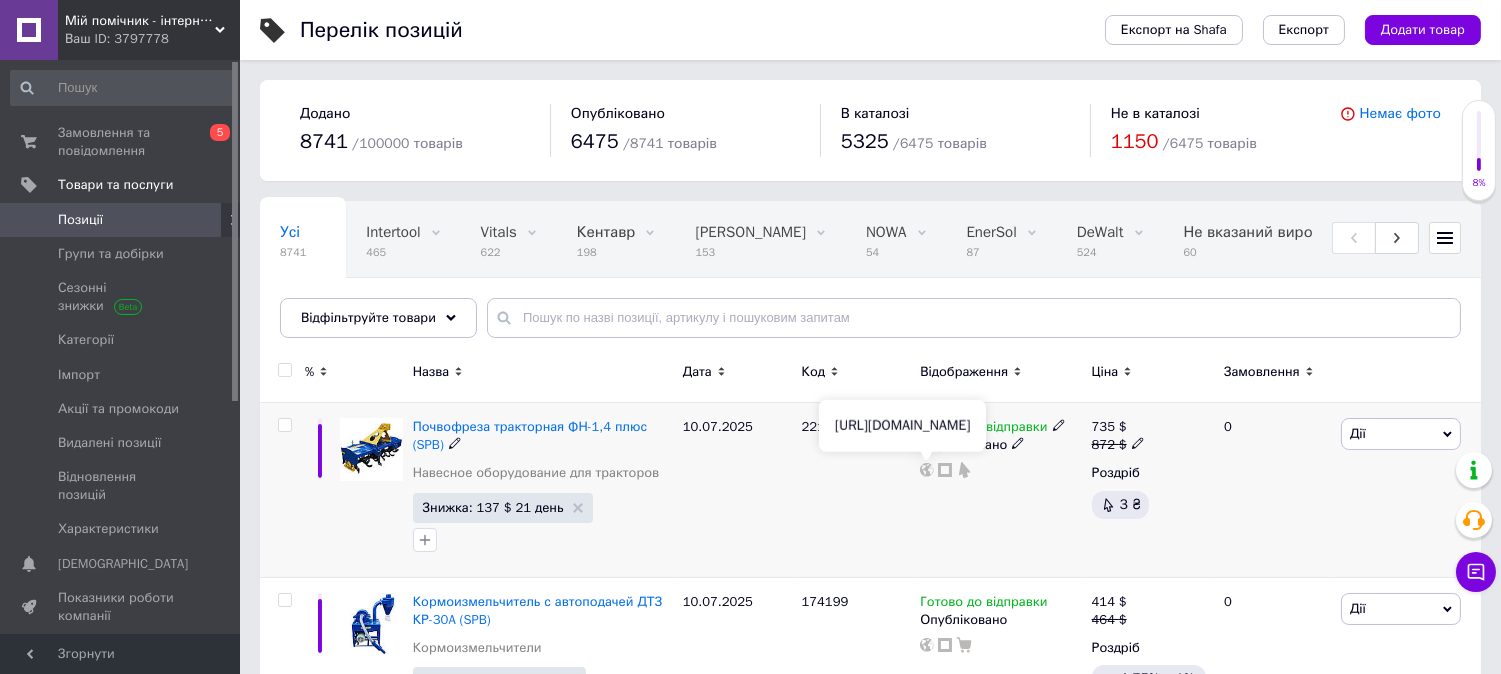 click 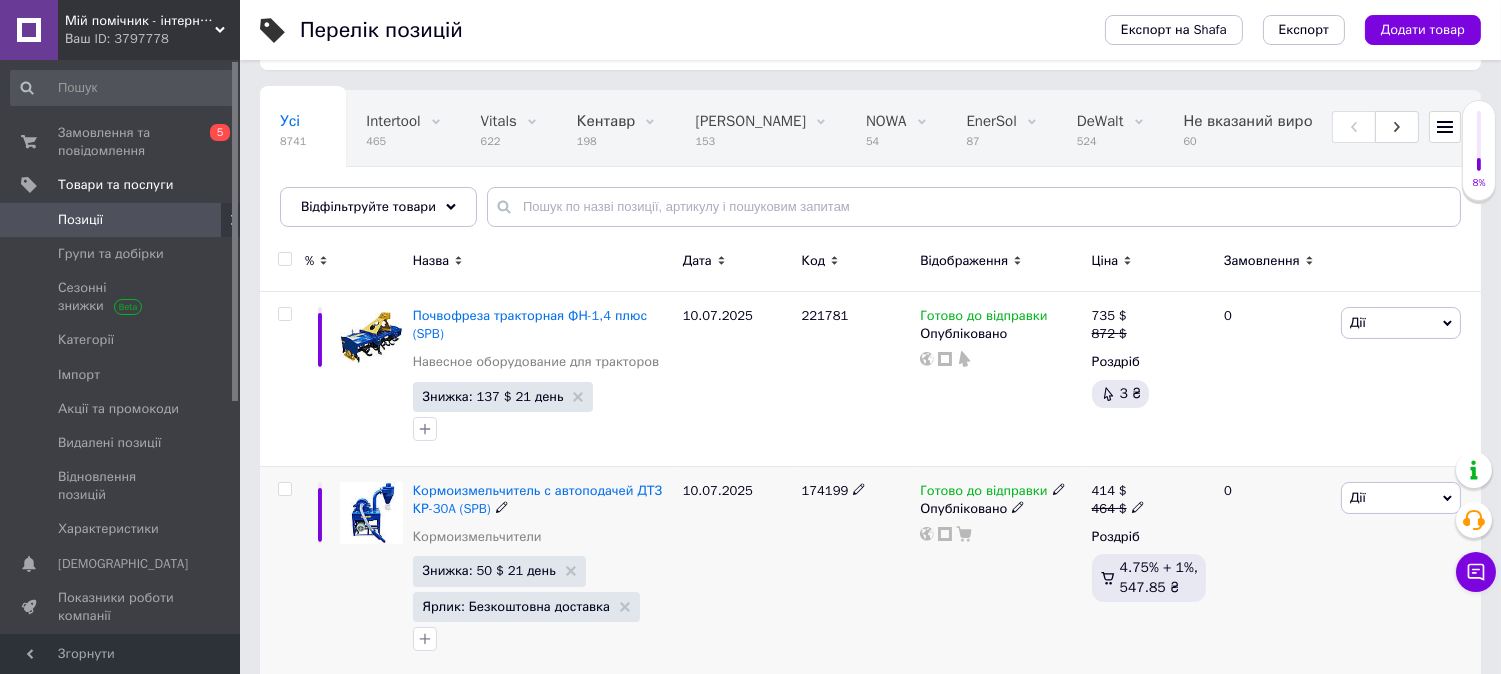 scroll, scrollTop: 222, scrollLeft: 0, axis: vertical 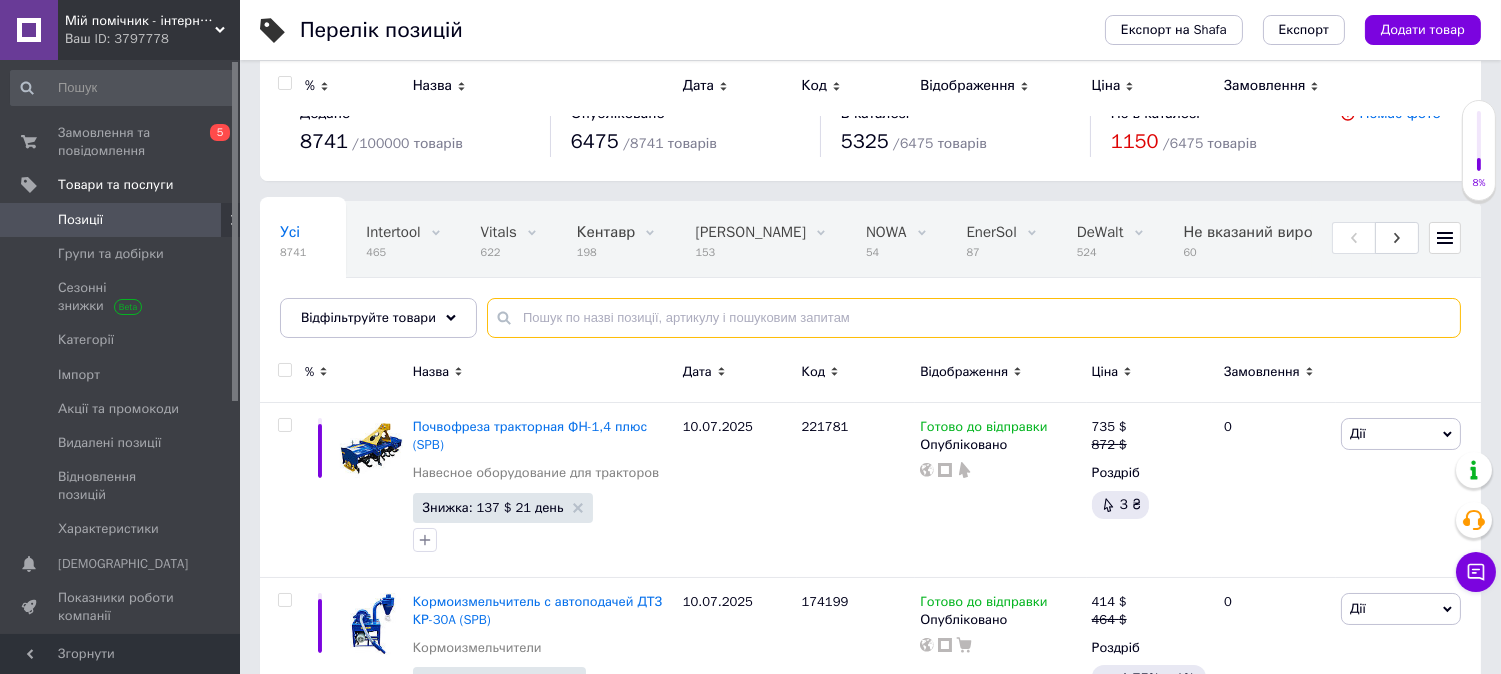click at bounding box center (974, 318) 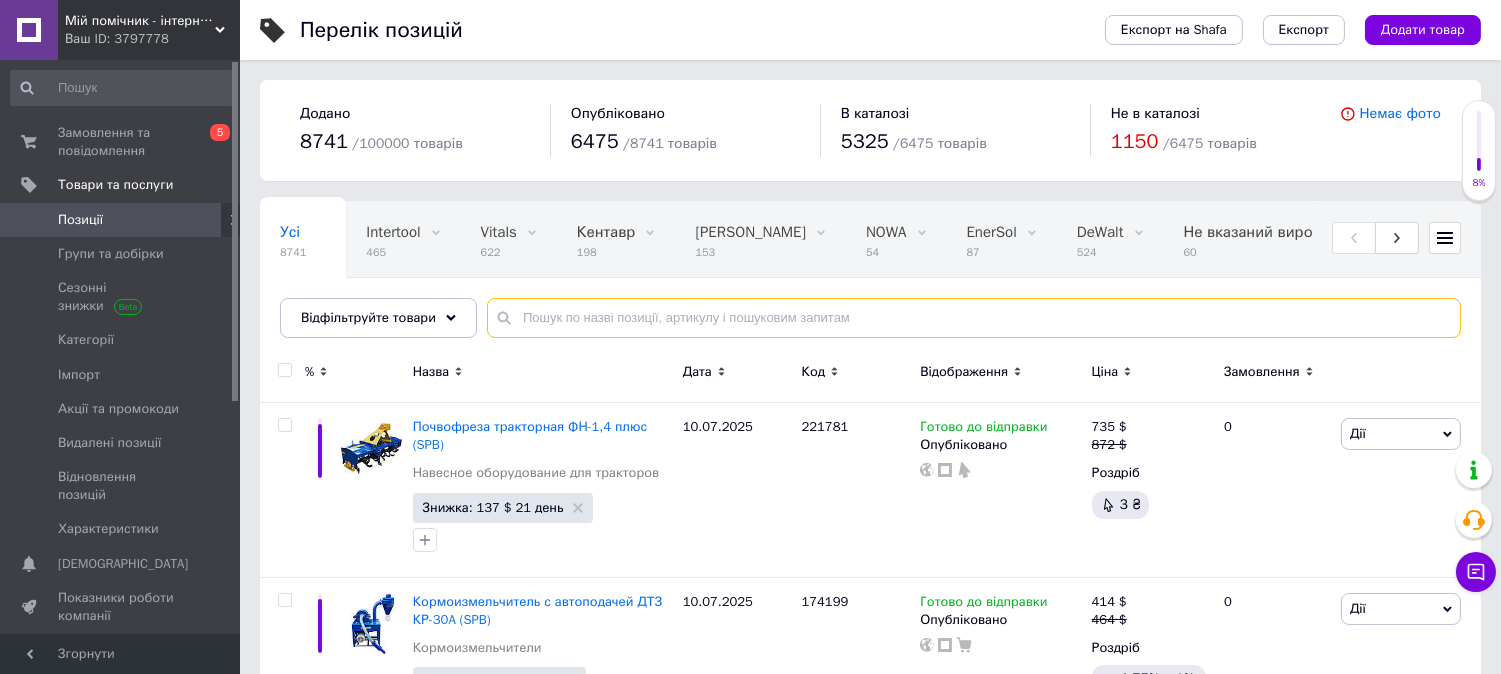 paste on "58023" 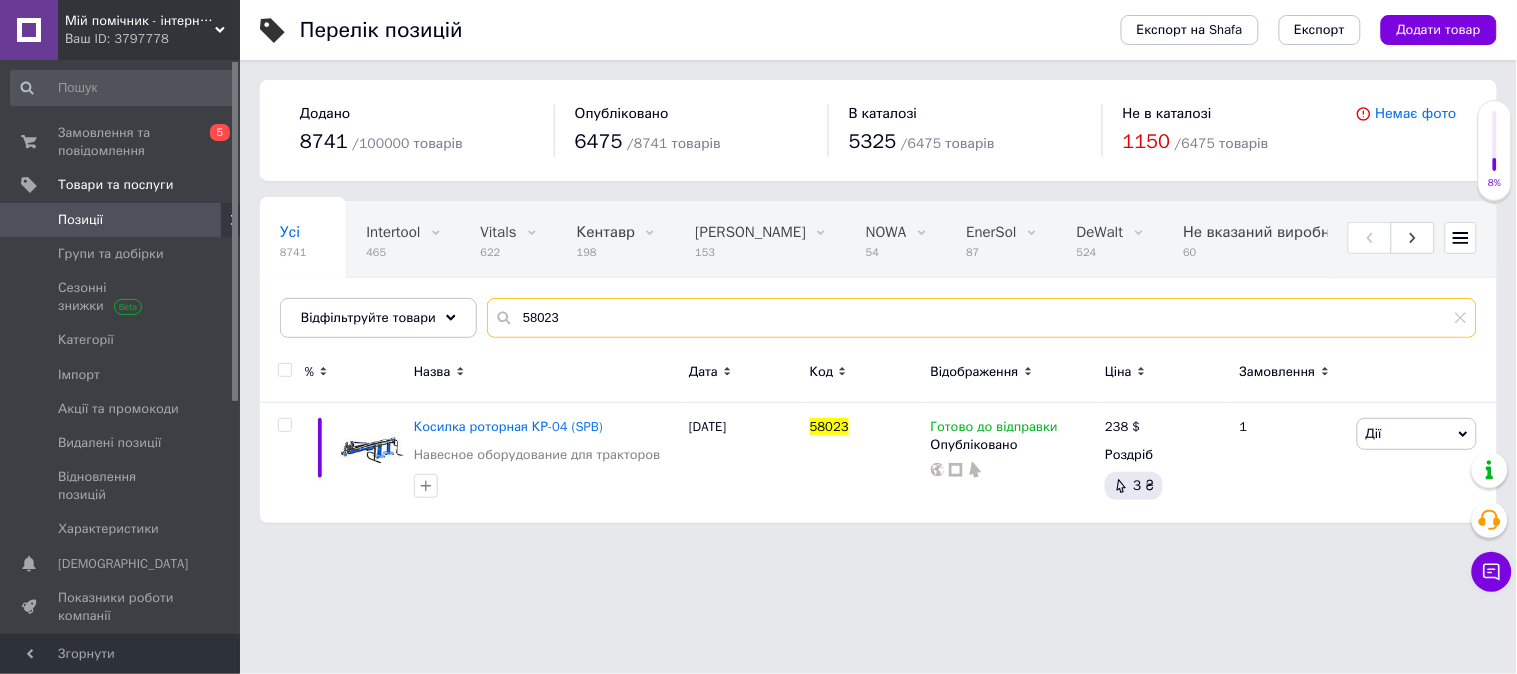 type on "58023" 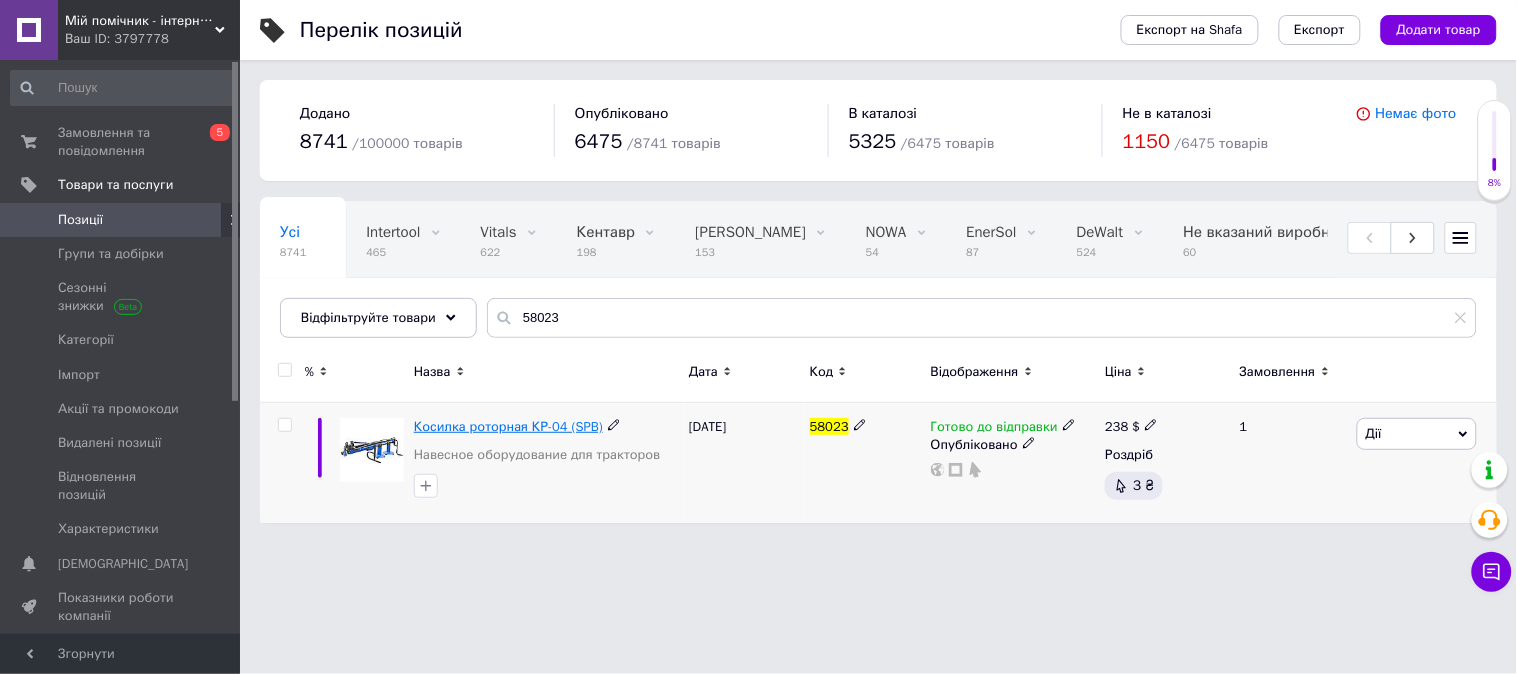 click on "Косилка роторная КР-04 (SPB)" at bounding box center [508, 426] 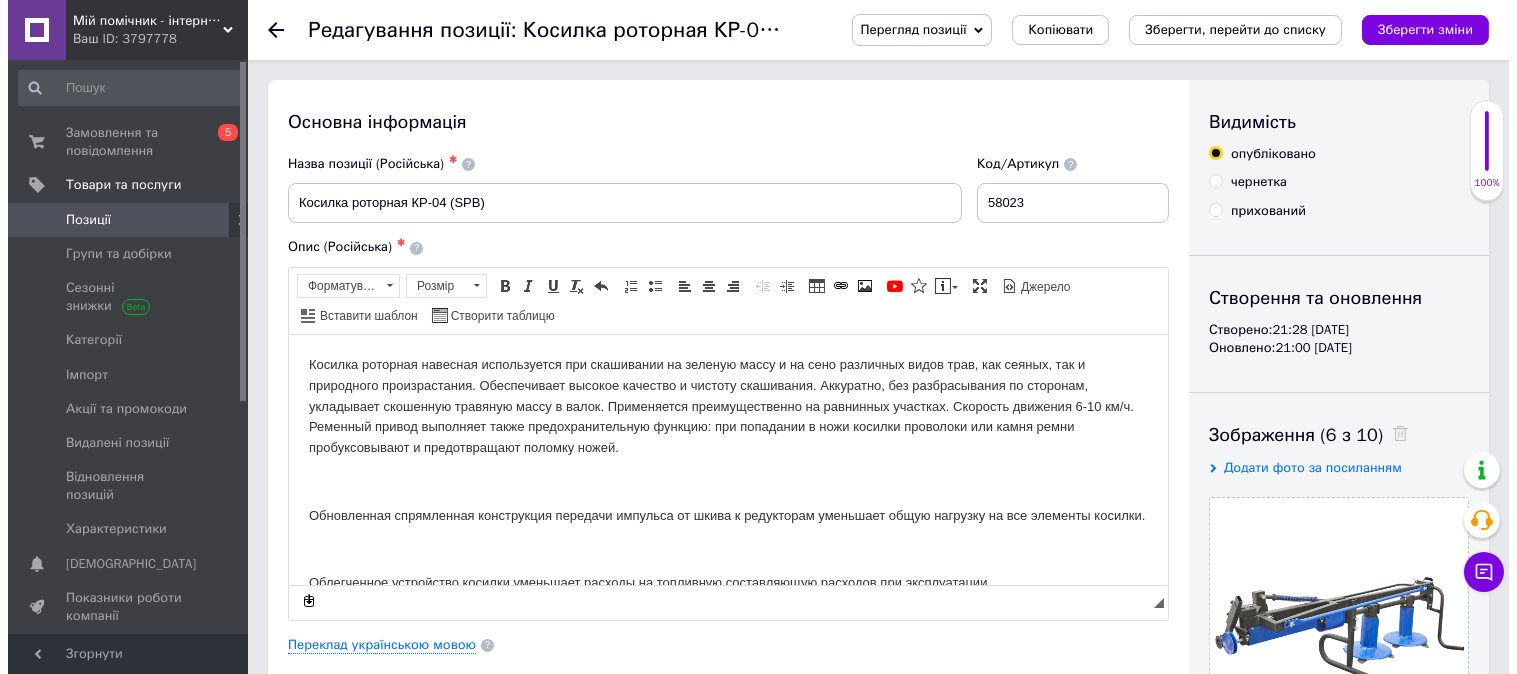 scroll, scrollTop: 0, scrollLeft: 0, axis: both 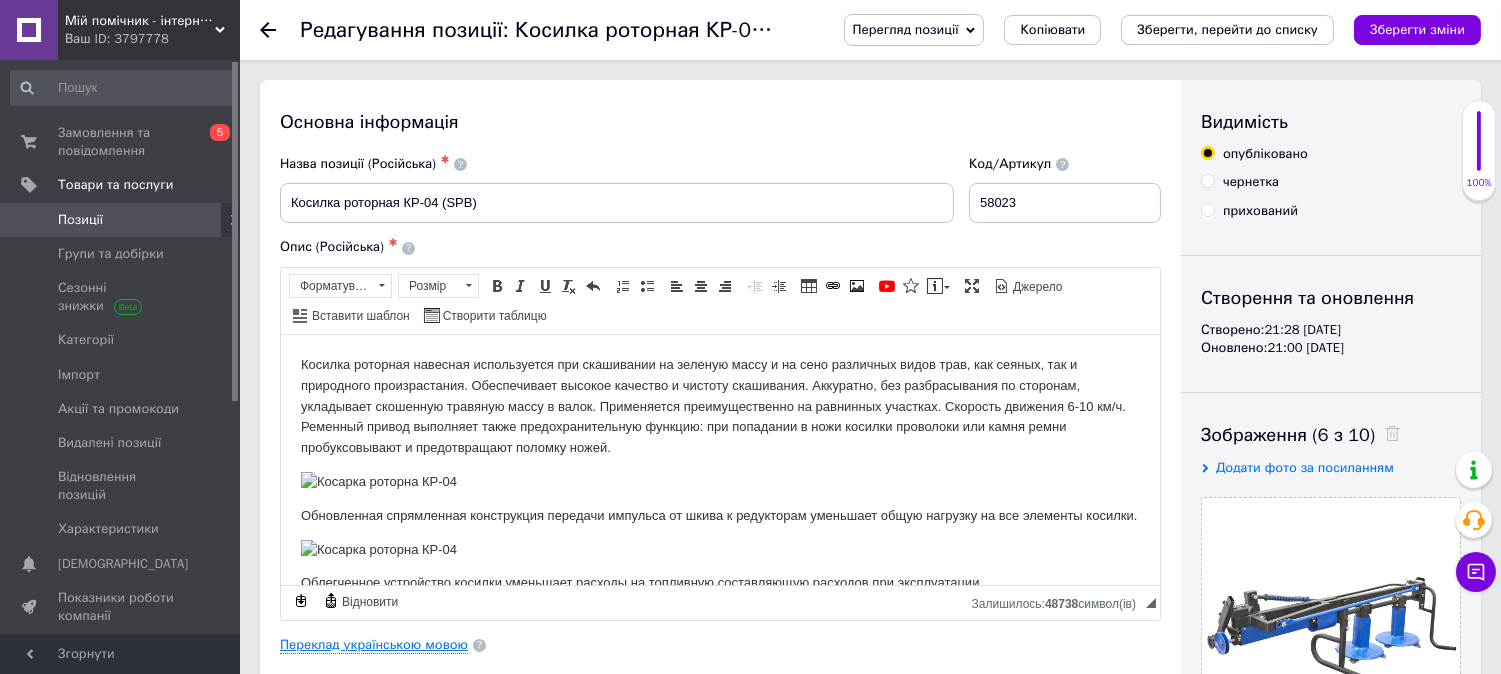 click on "Переклад українською мовою" at bounding box center [374, 645] 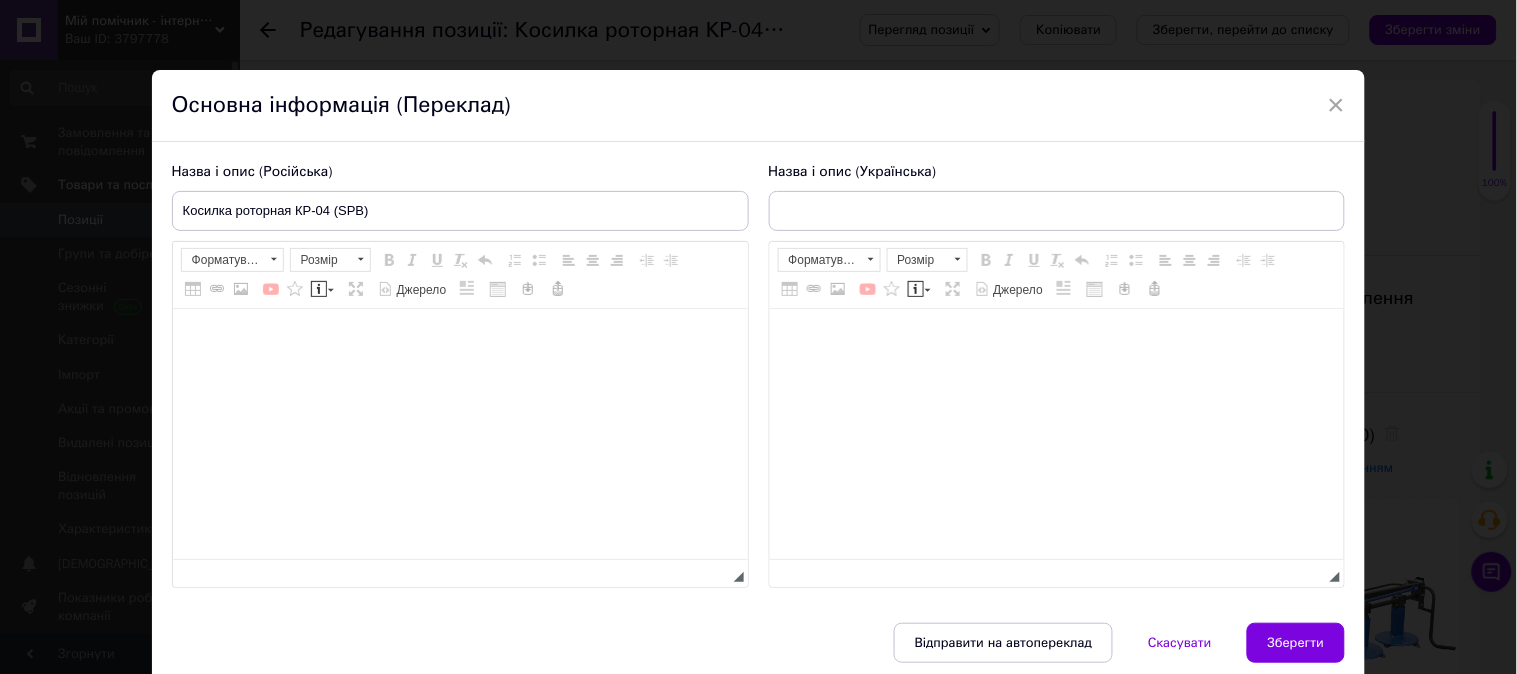 type on "Косарка роторна КР-04 (SPB)" 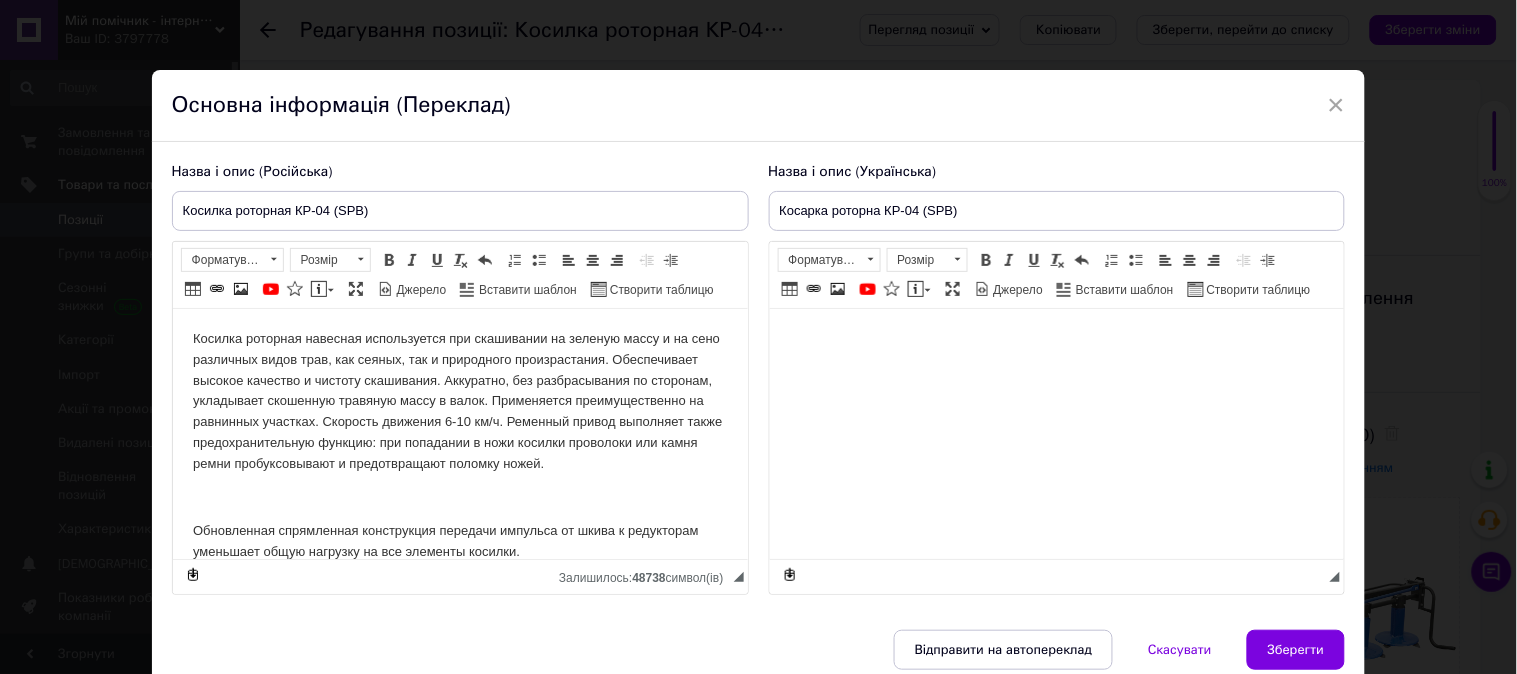scroll, scrollTop: 0, scrollLeft: 0, axis: both 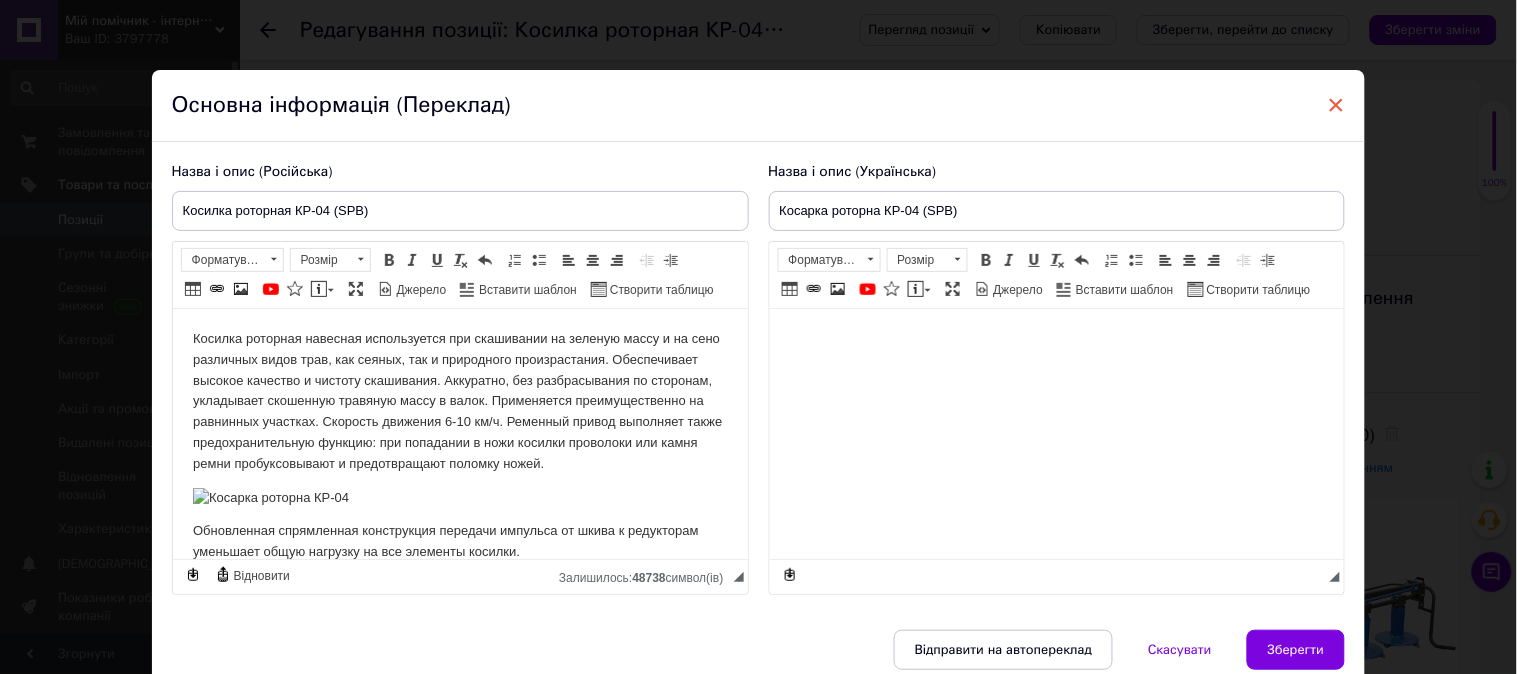 drag, startPoint x: 1336, startPoint y: 117, endPoint x: 272, endPoint y: 167, distance: 1065.1742 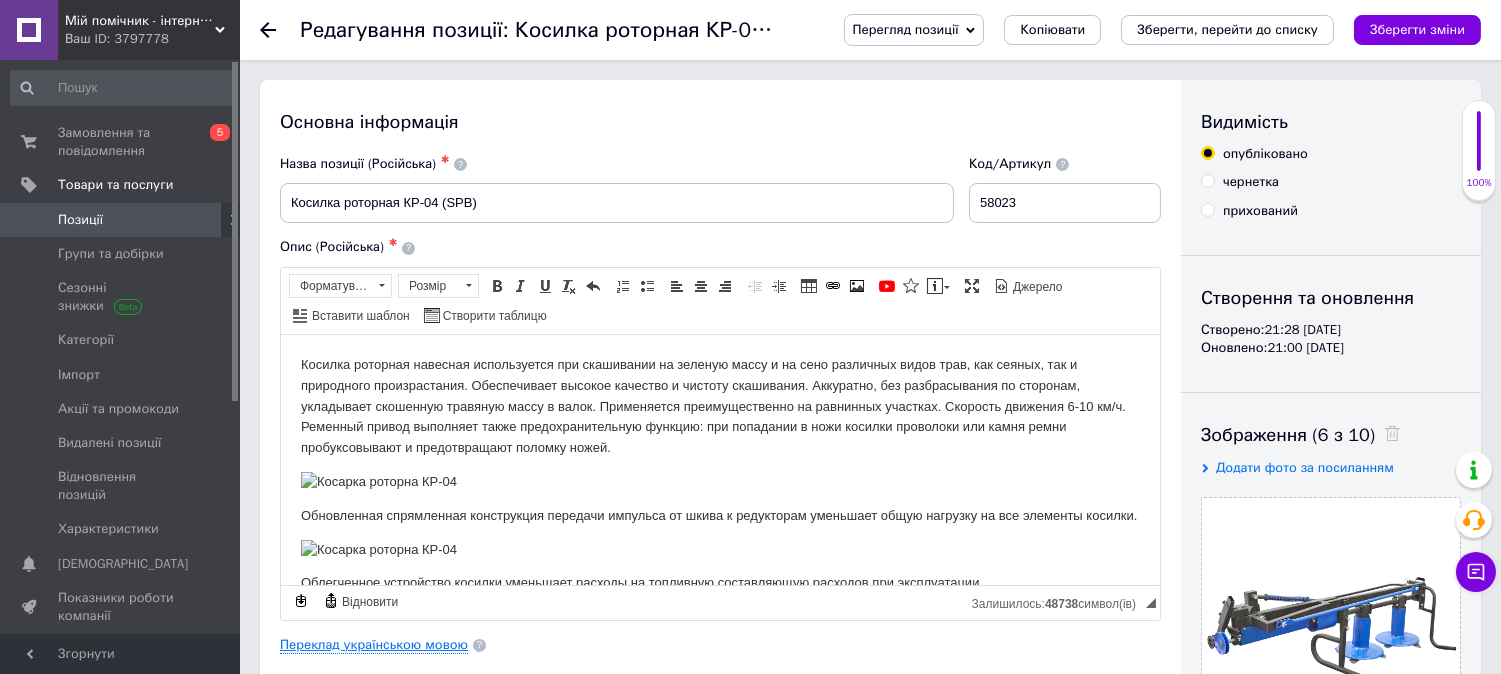 click on "Переклад українською мовою" at bounding box center (374, 645) 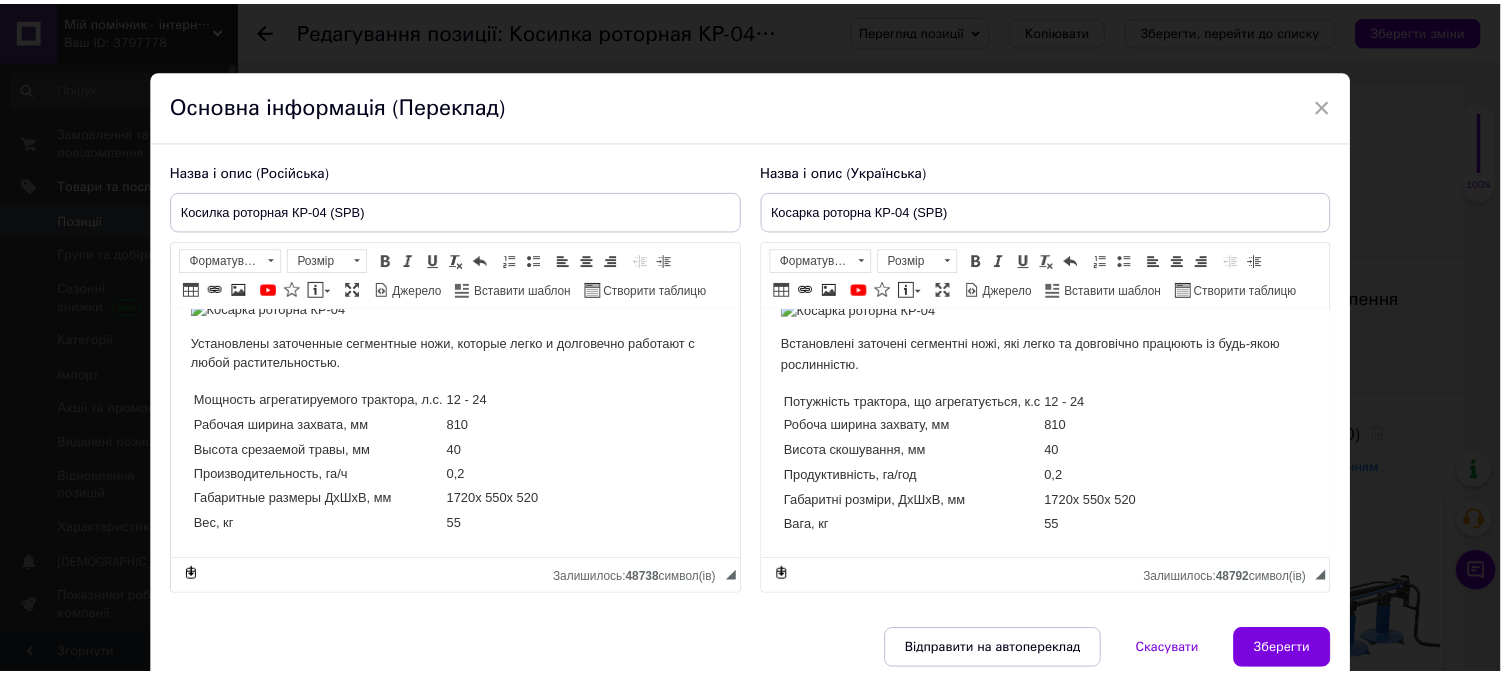 scroll, scrollTop: 636, scrollLeft: 0, axis: vertical 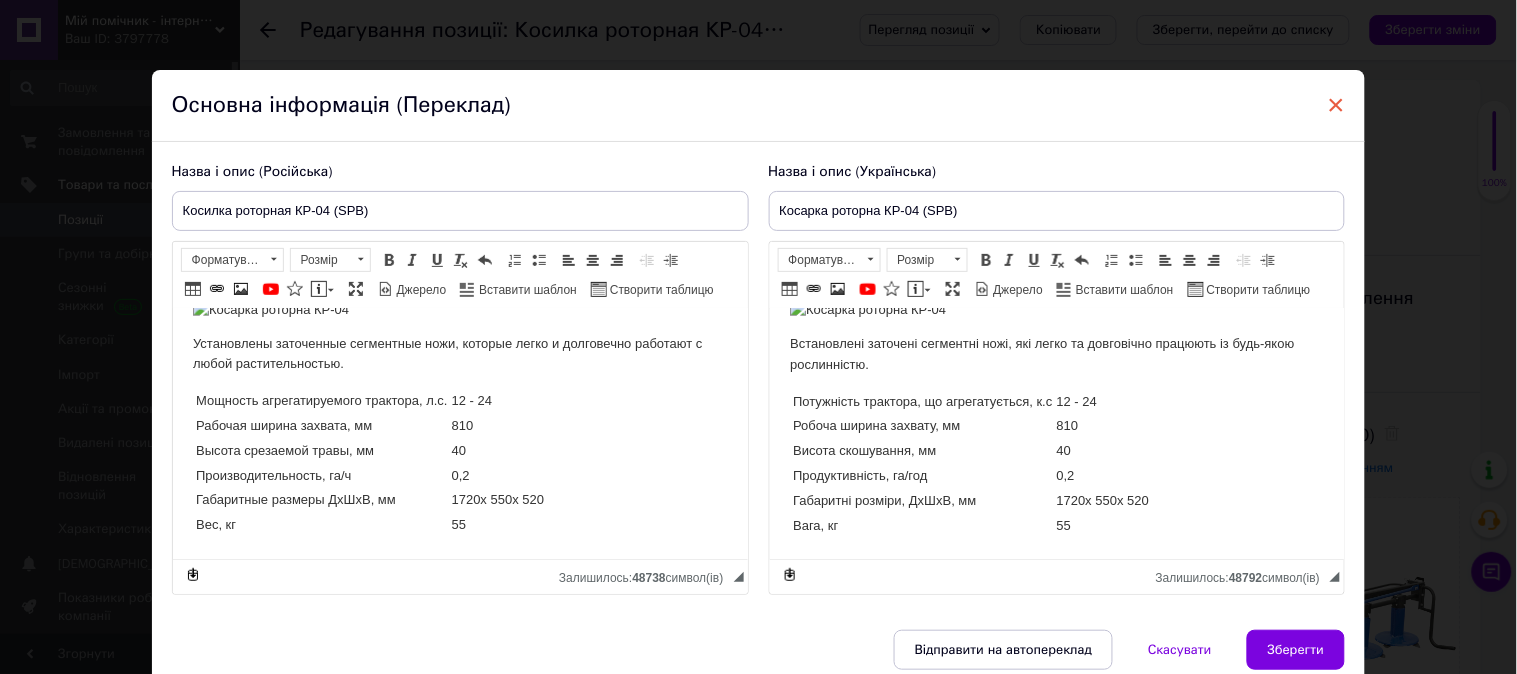click on "×" at bounding box center (1337, 105) 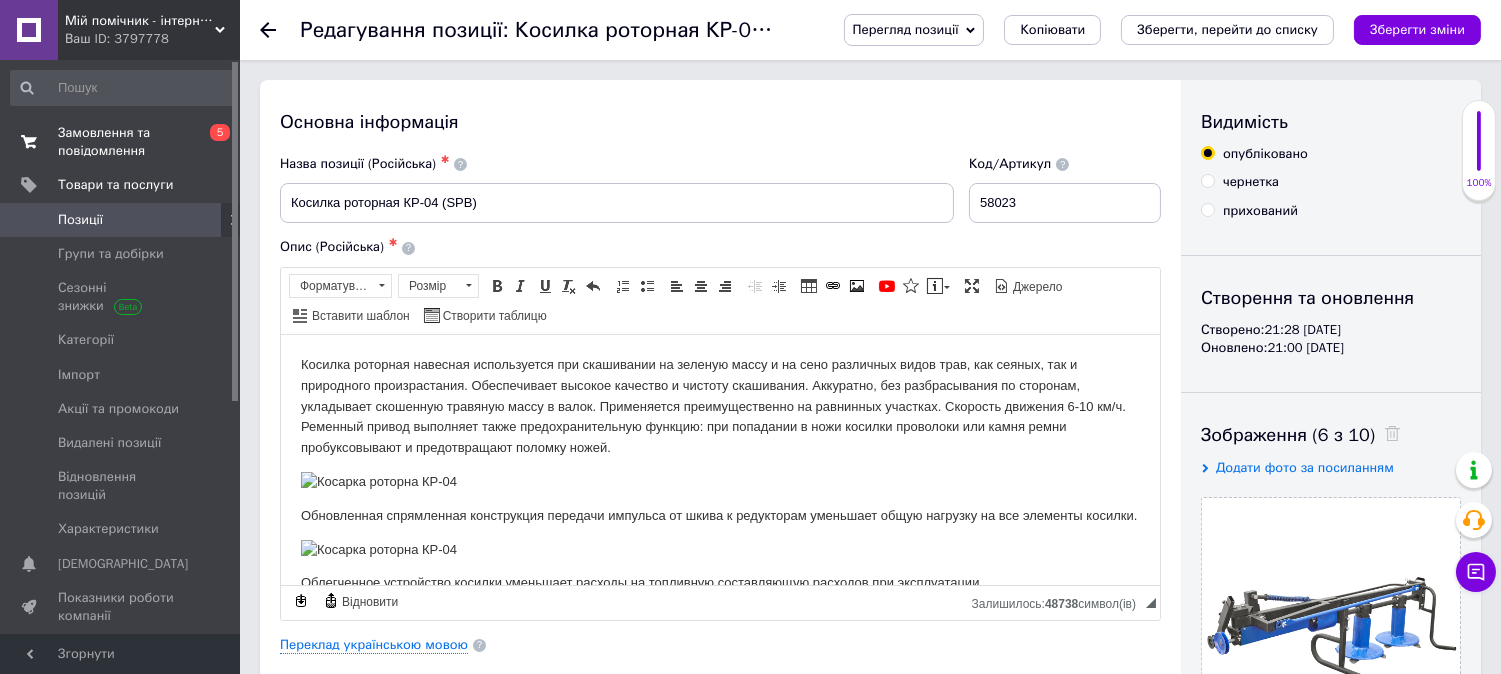 click on "Замовлення та повідомлення" at bounding box center (121, 142) 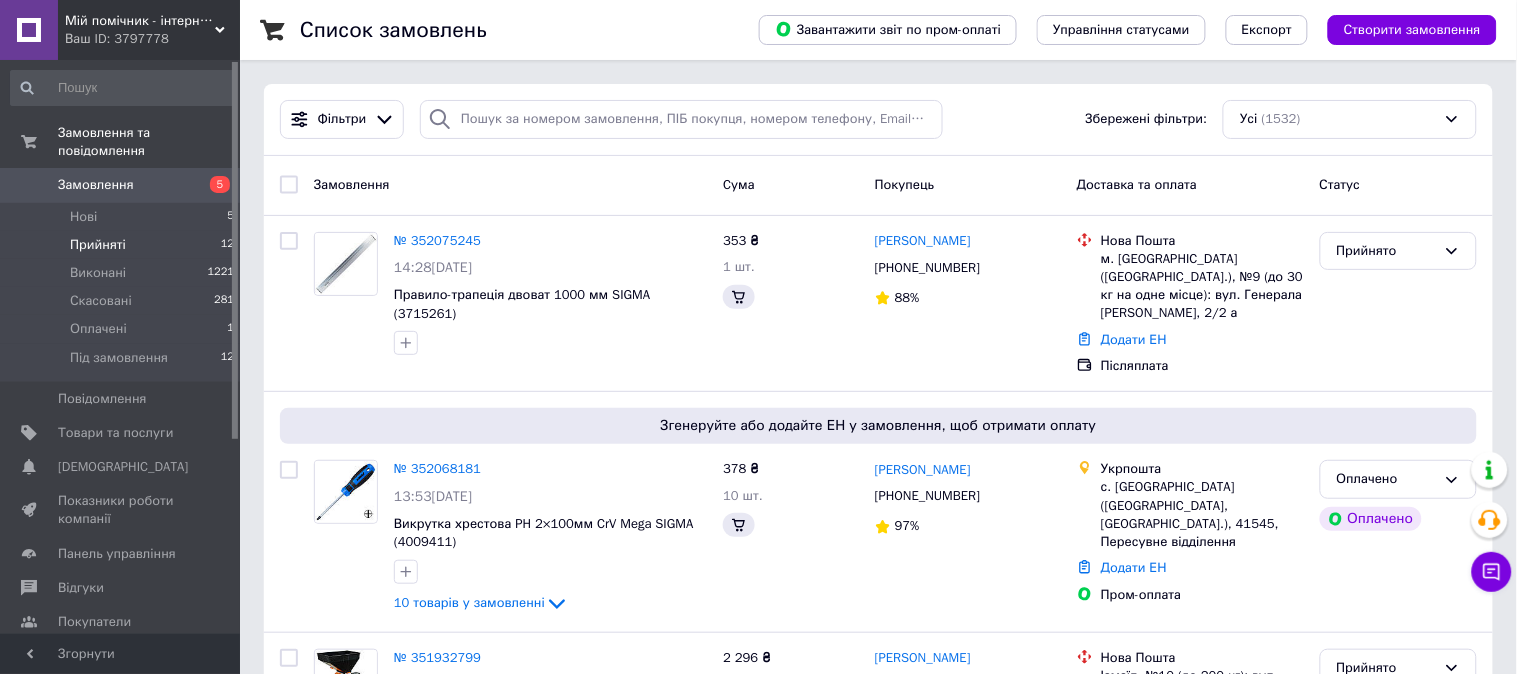 click on "Прийняті" at bounding box center (98, 245) 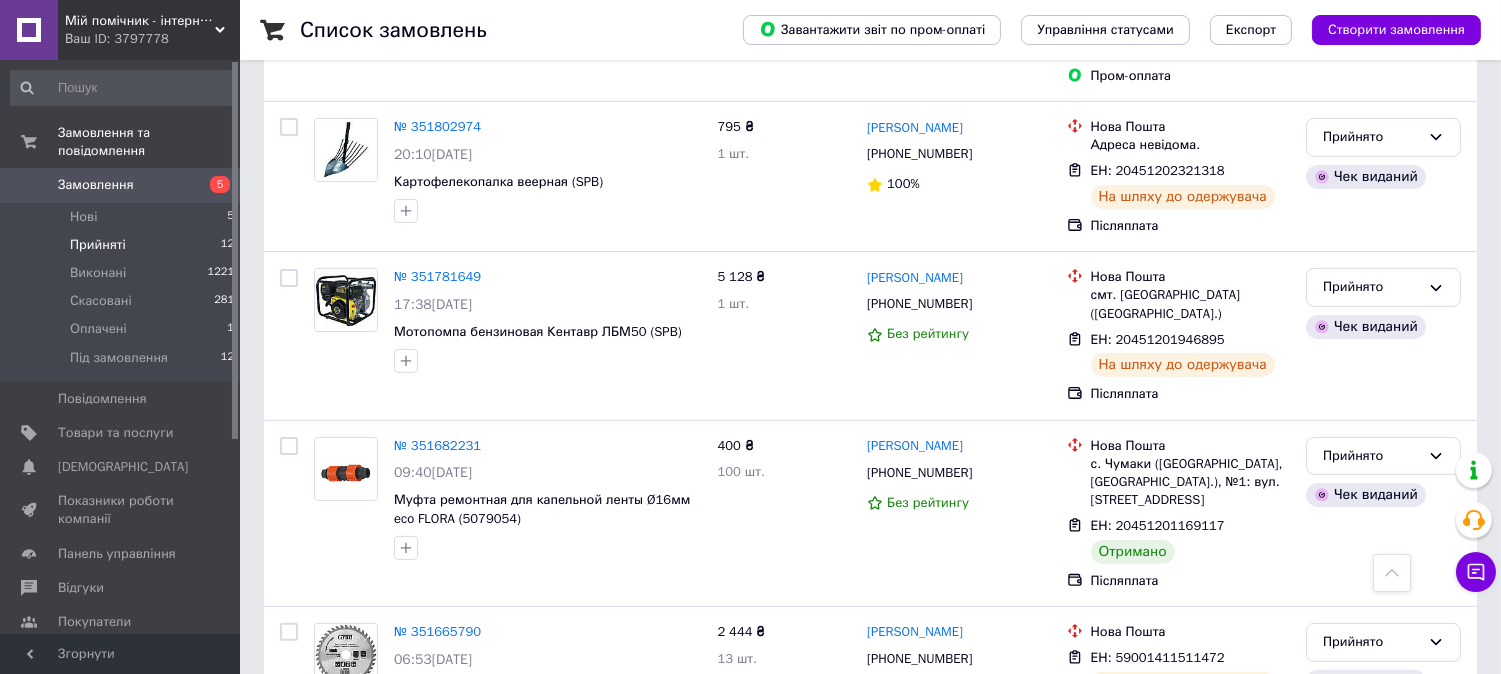 scroll, scrollTop: 1333, scrollLeft: 0, axis: vertical 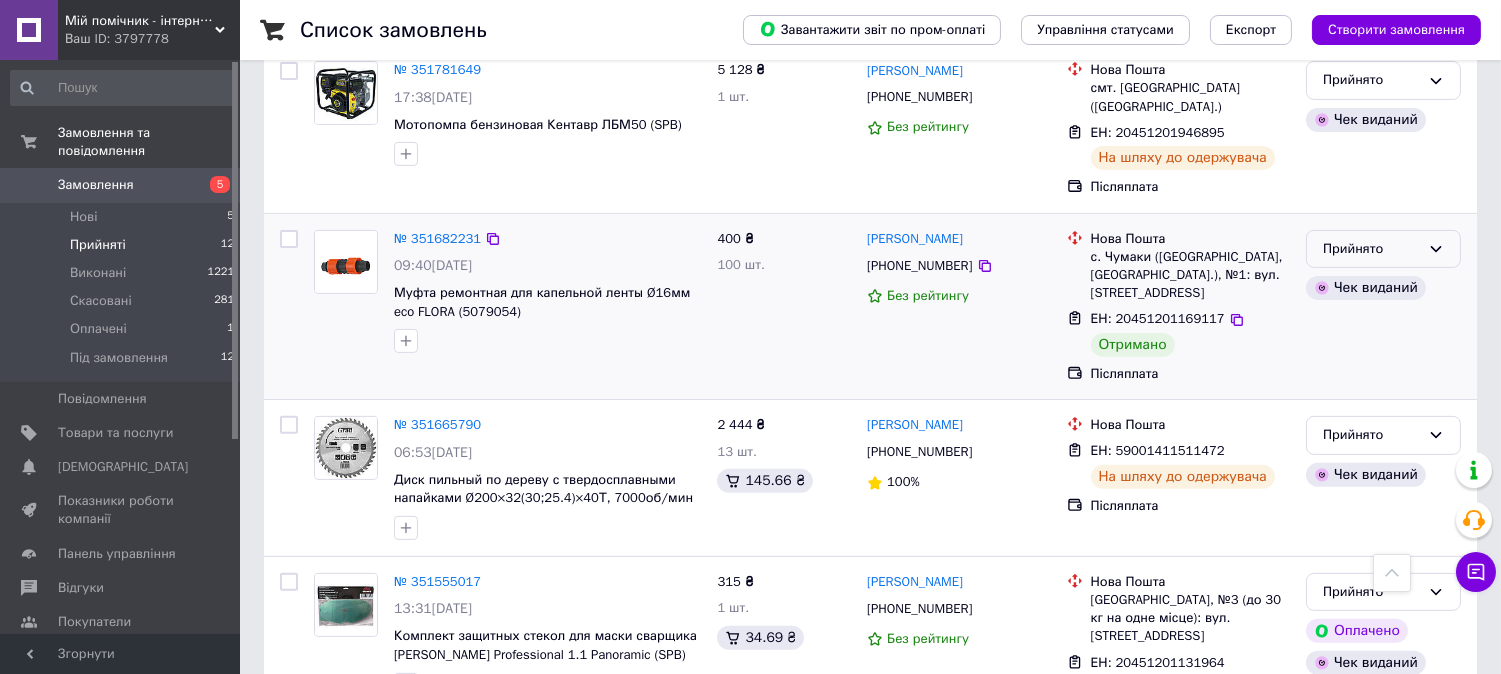 click on "Прийнято" at bounding box center (1371, 249) 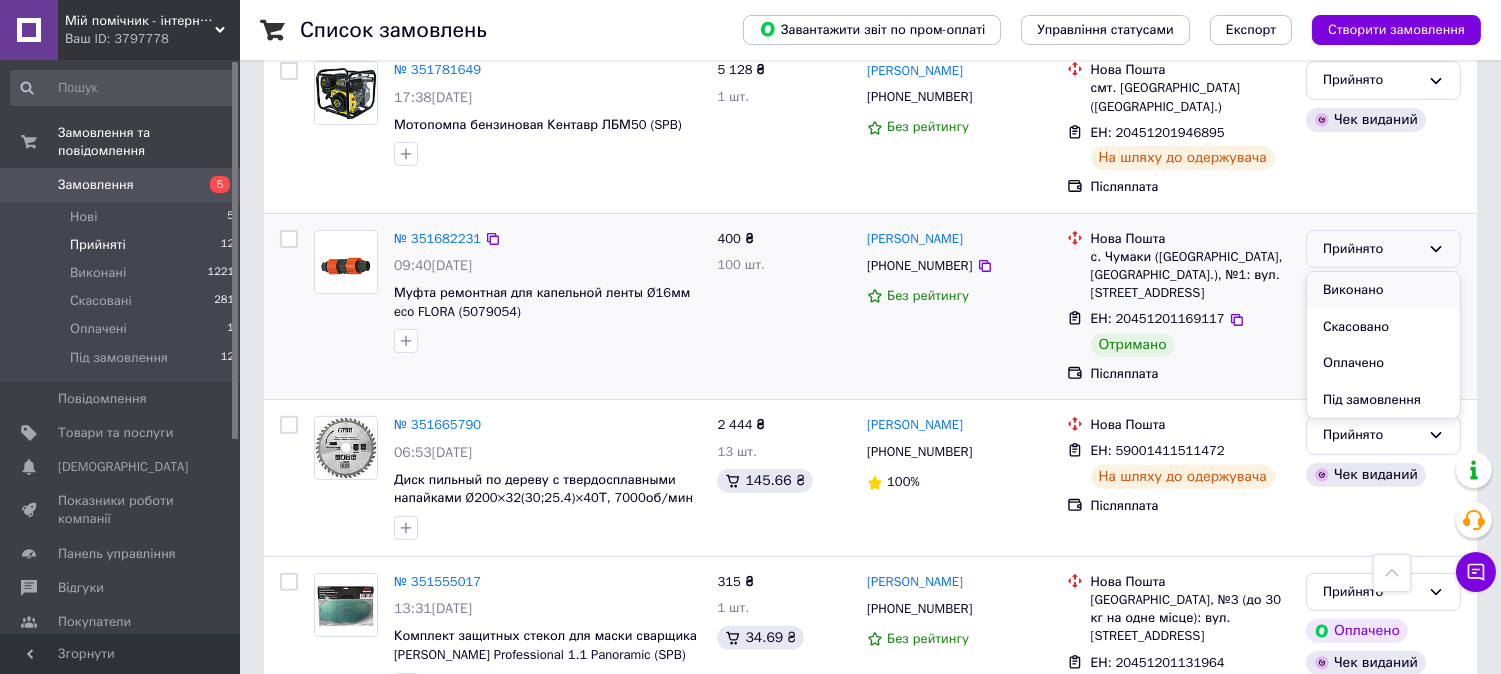click on "Виконано" at bounding box center (1383, 290) 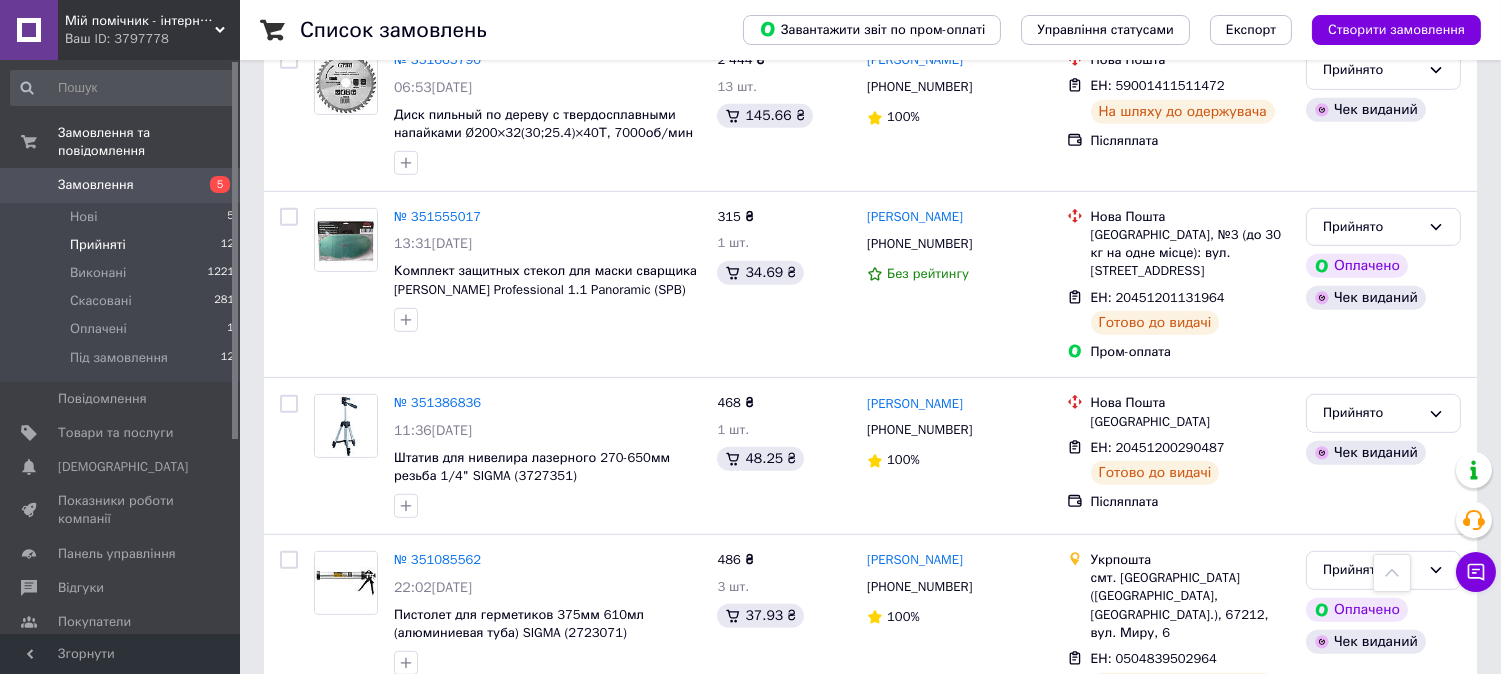 scroll, scrollTop: 1032, scrollLeft: 0, axis: vertical 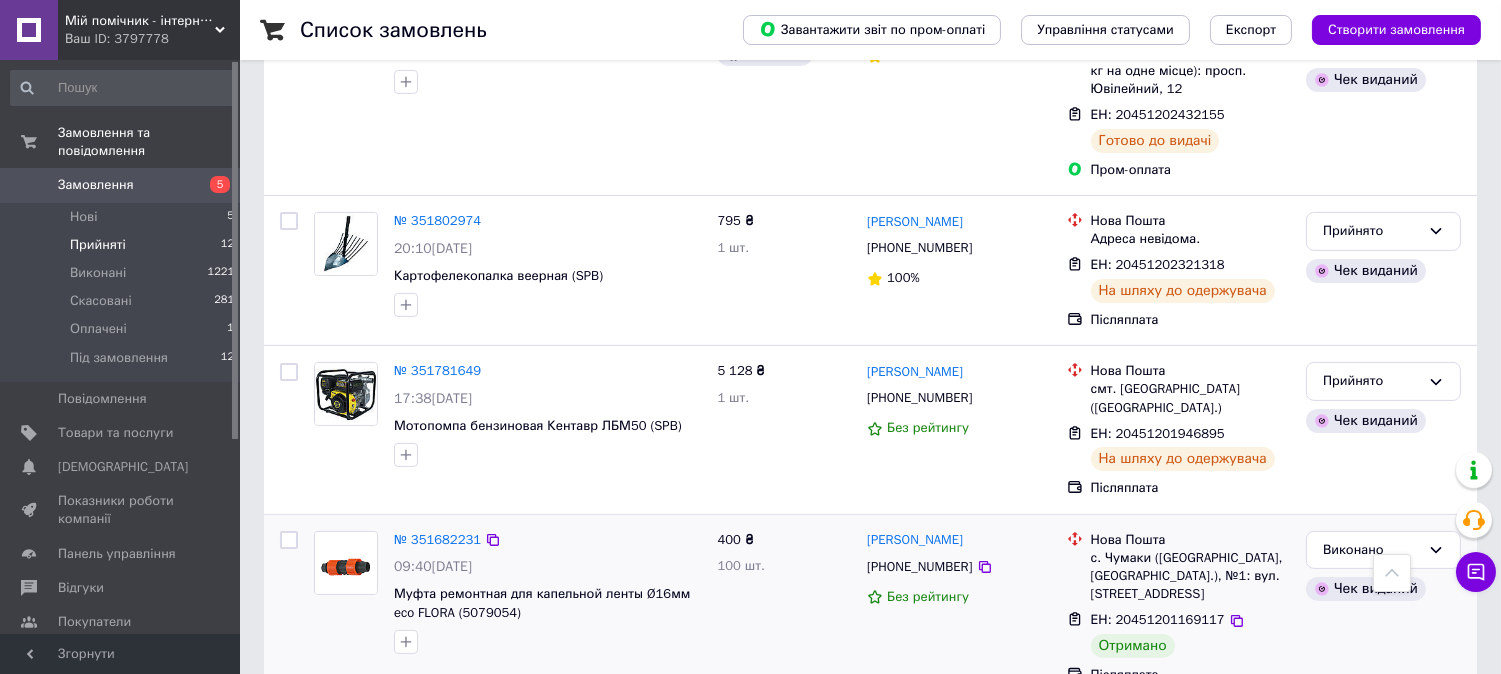 click on "Замовлення" at bounding box center [96, 185] 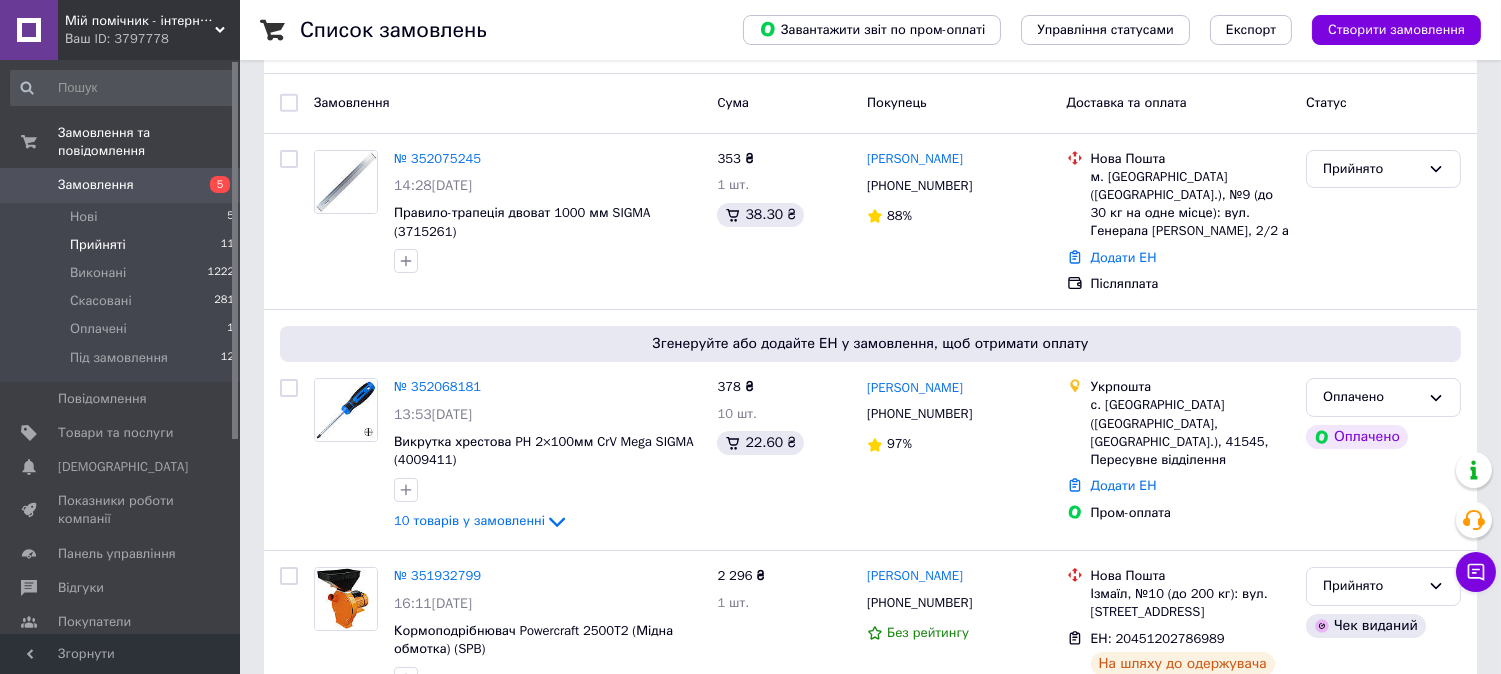 scroll, scrollTop: 0, scrollLeft: 0, axis: both 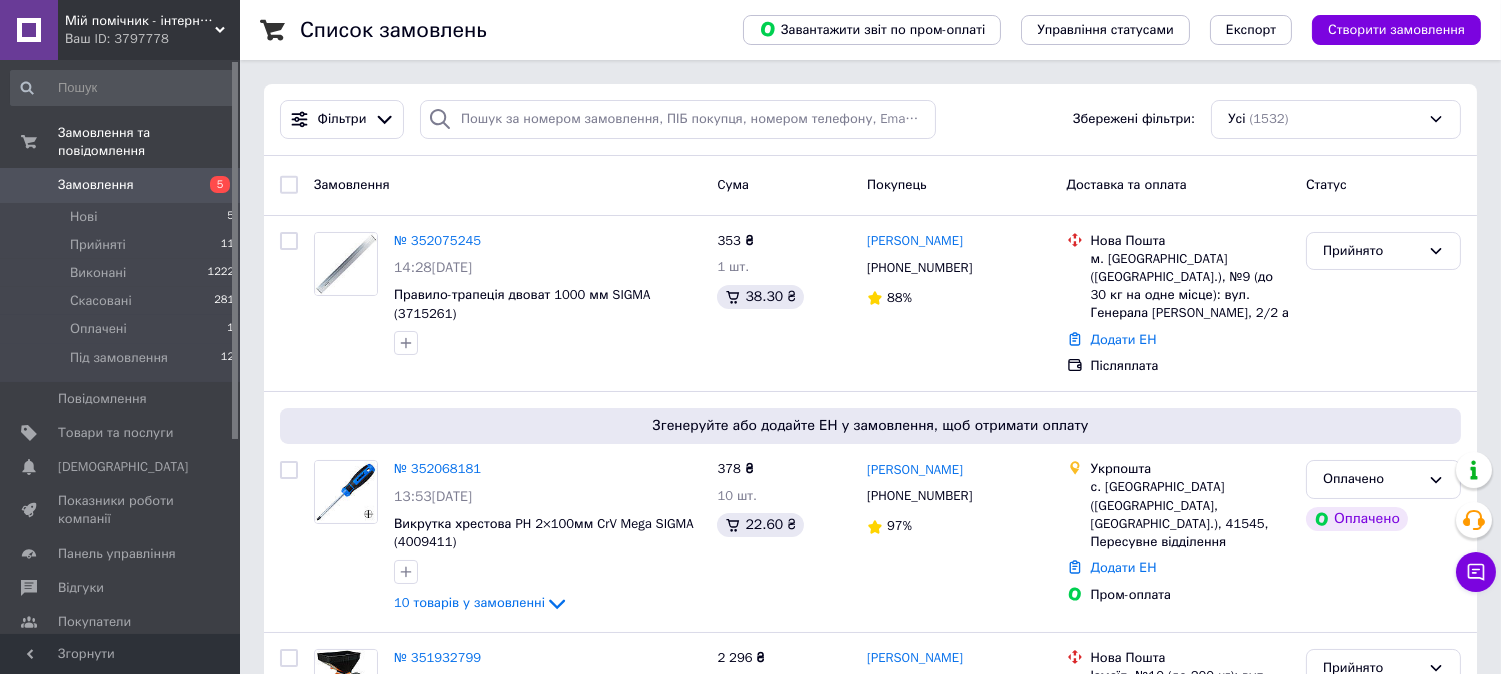 click on "Замовлення" at bounding box center [121, 185] 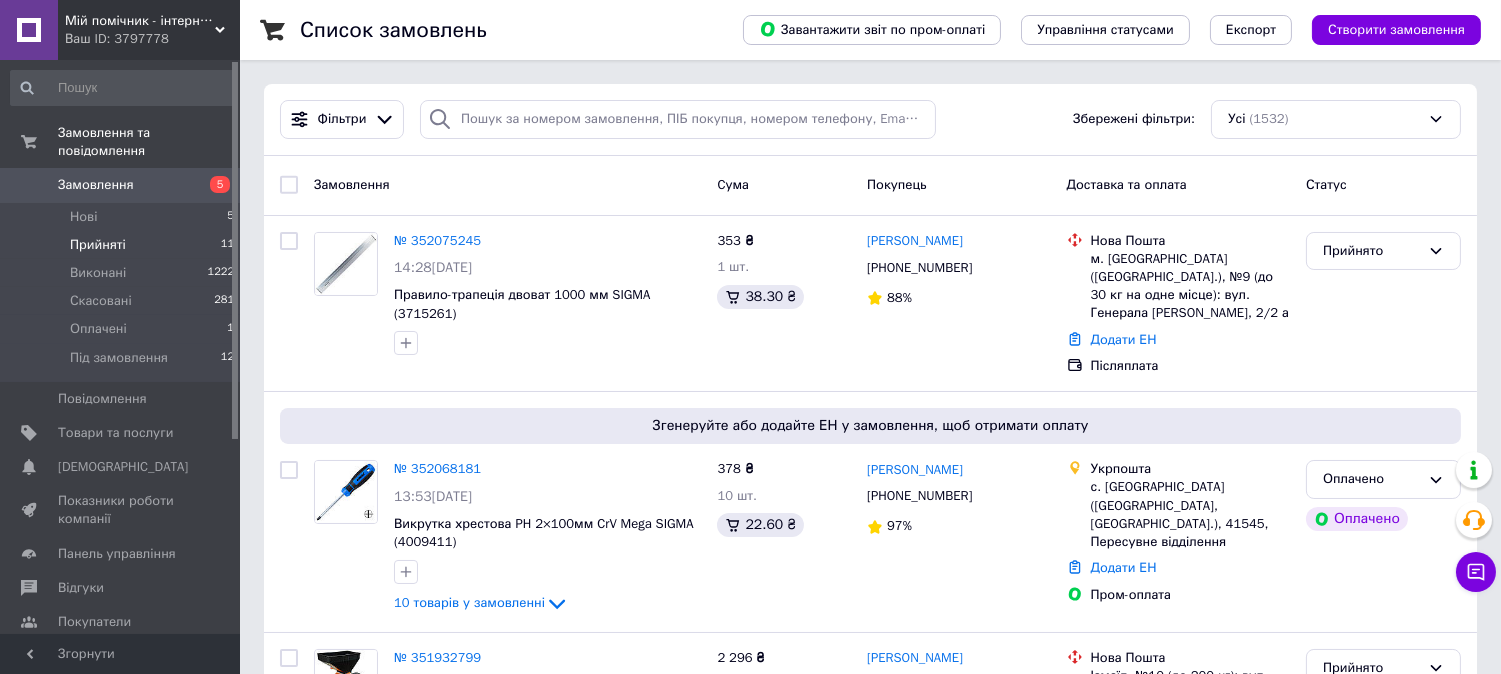 click on "Прийняті" at bounding box center [98, 245] 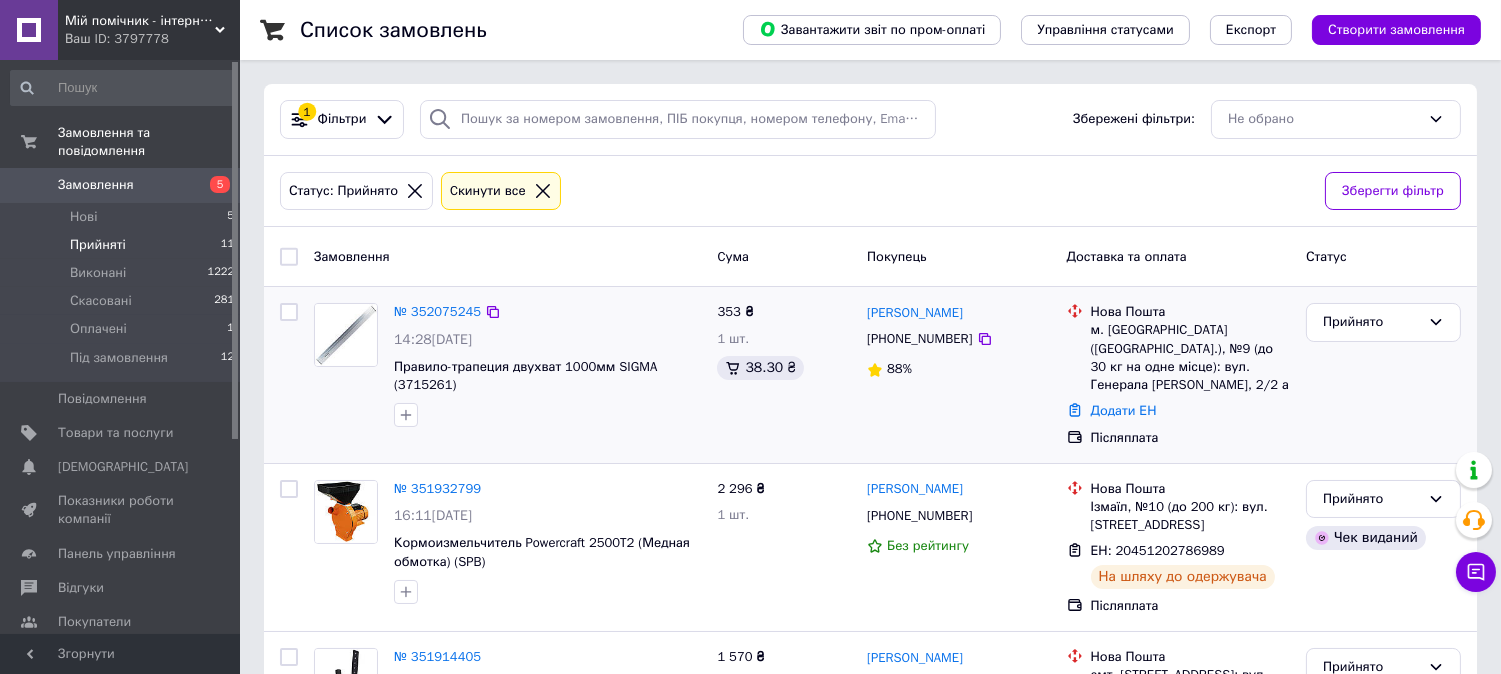 scroll, scrollTop: 111, scrollLeft: 0, axis: vertical 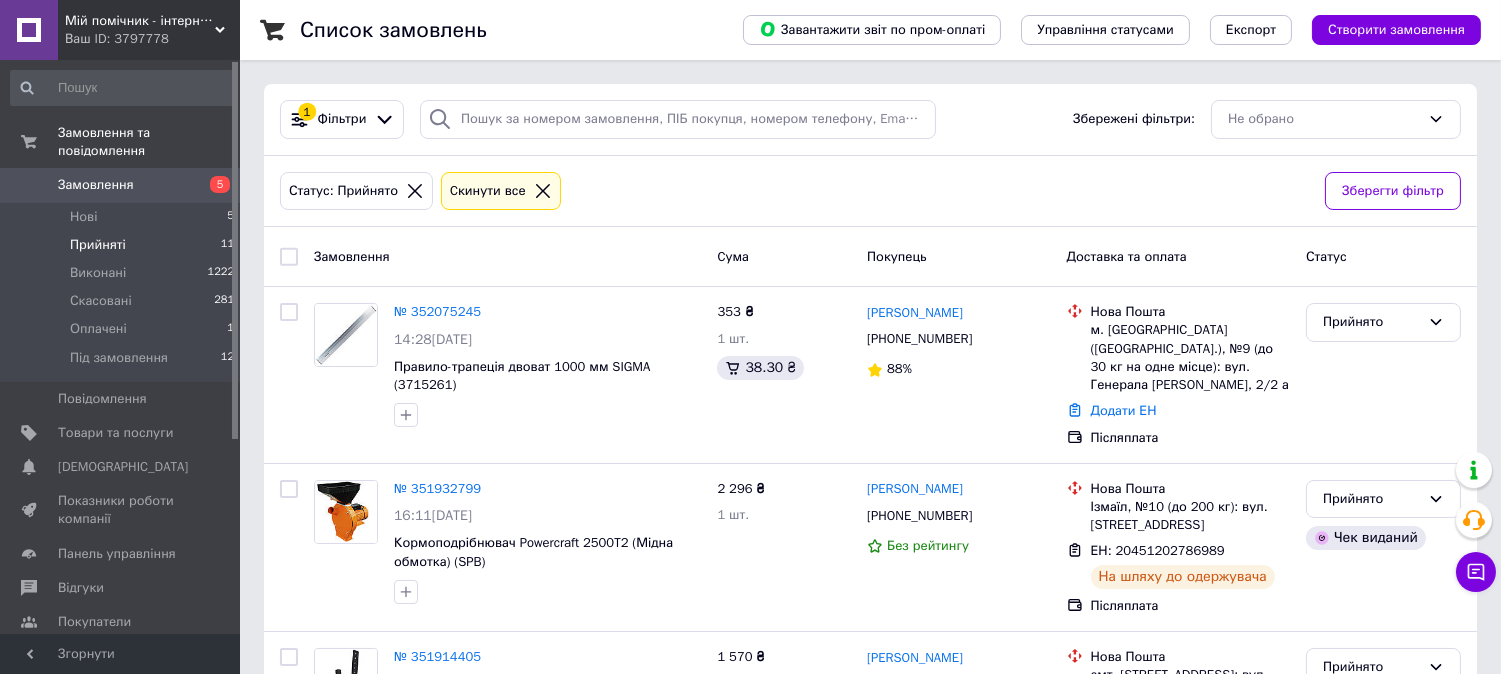 click on "Замовлення" at bounding box center (96, 185) 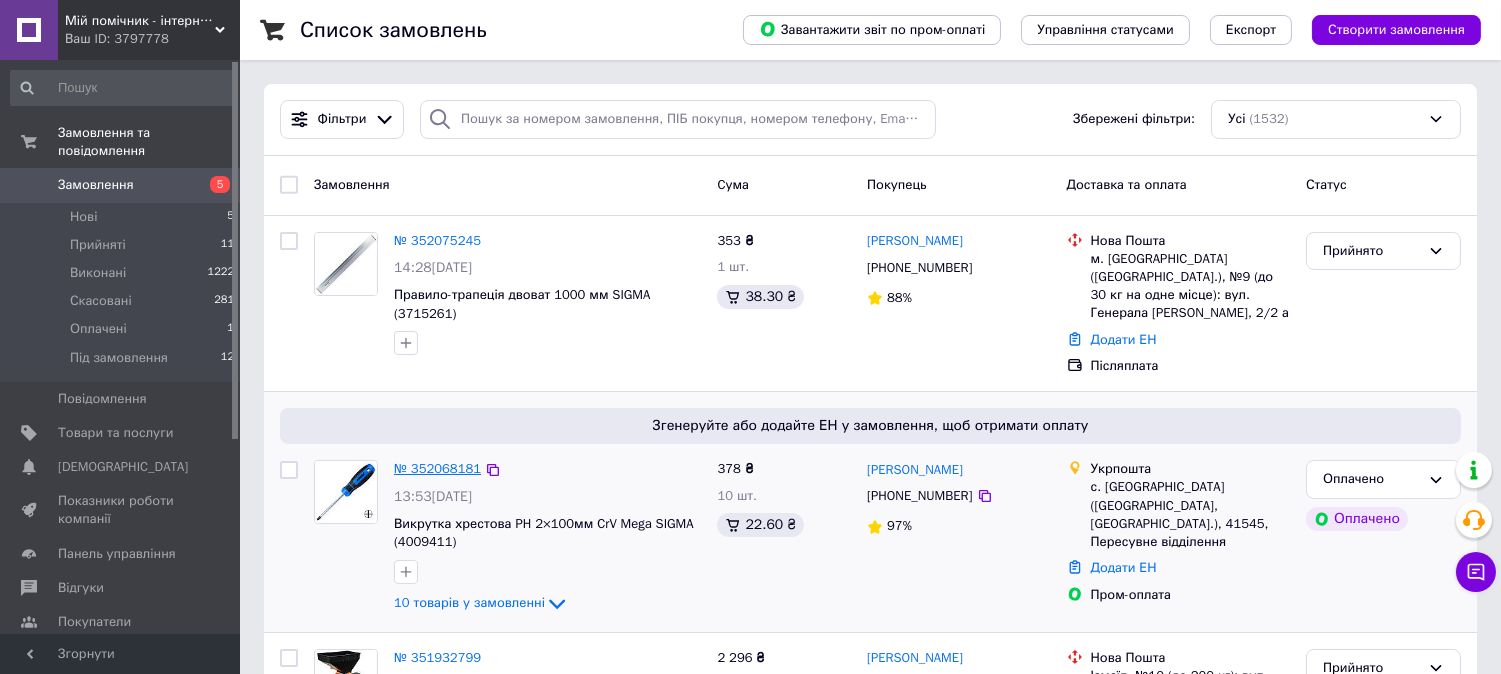 click on "№ 352068181" at bounding box center [437, 468] 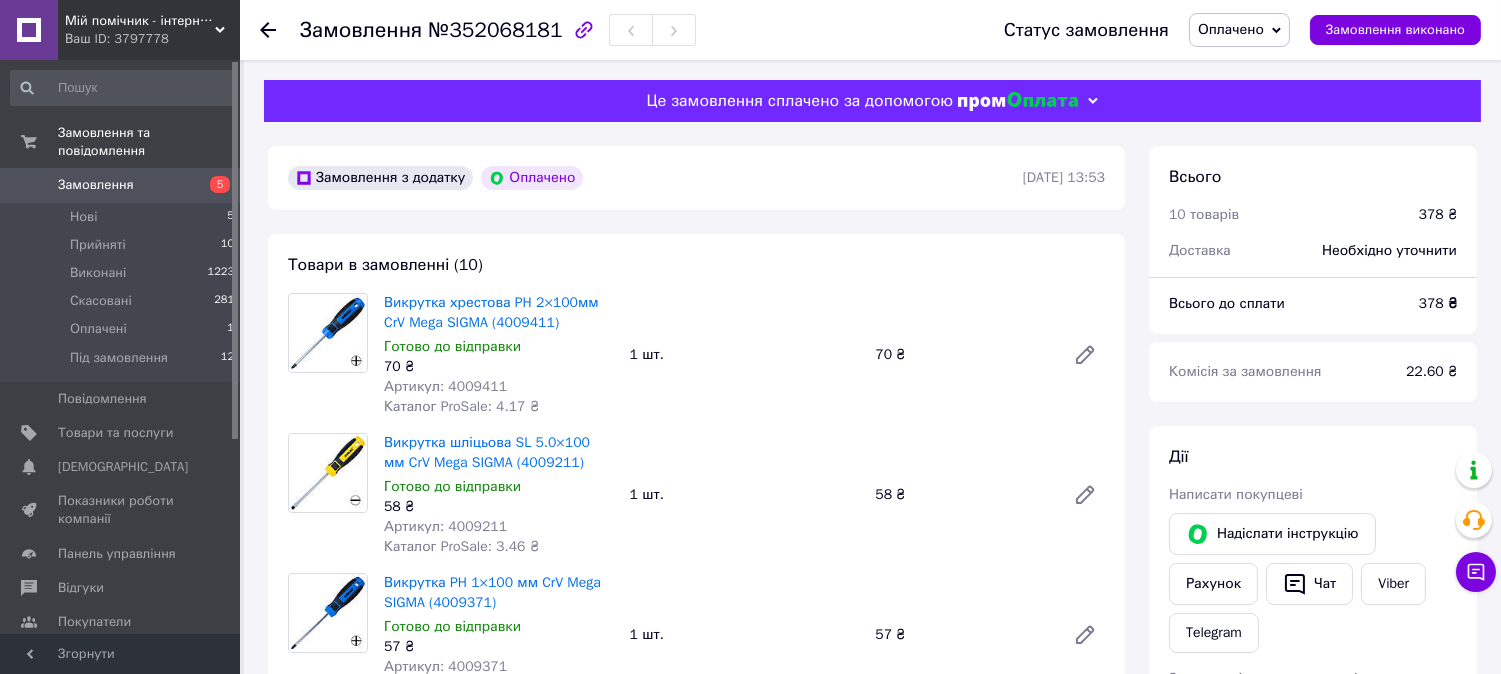 click on "Оплачено" at bounding box center [1239, 30] 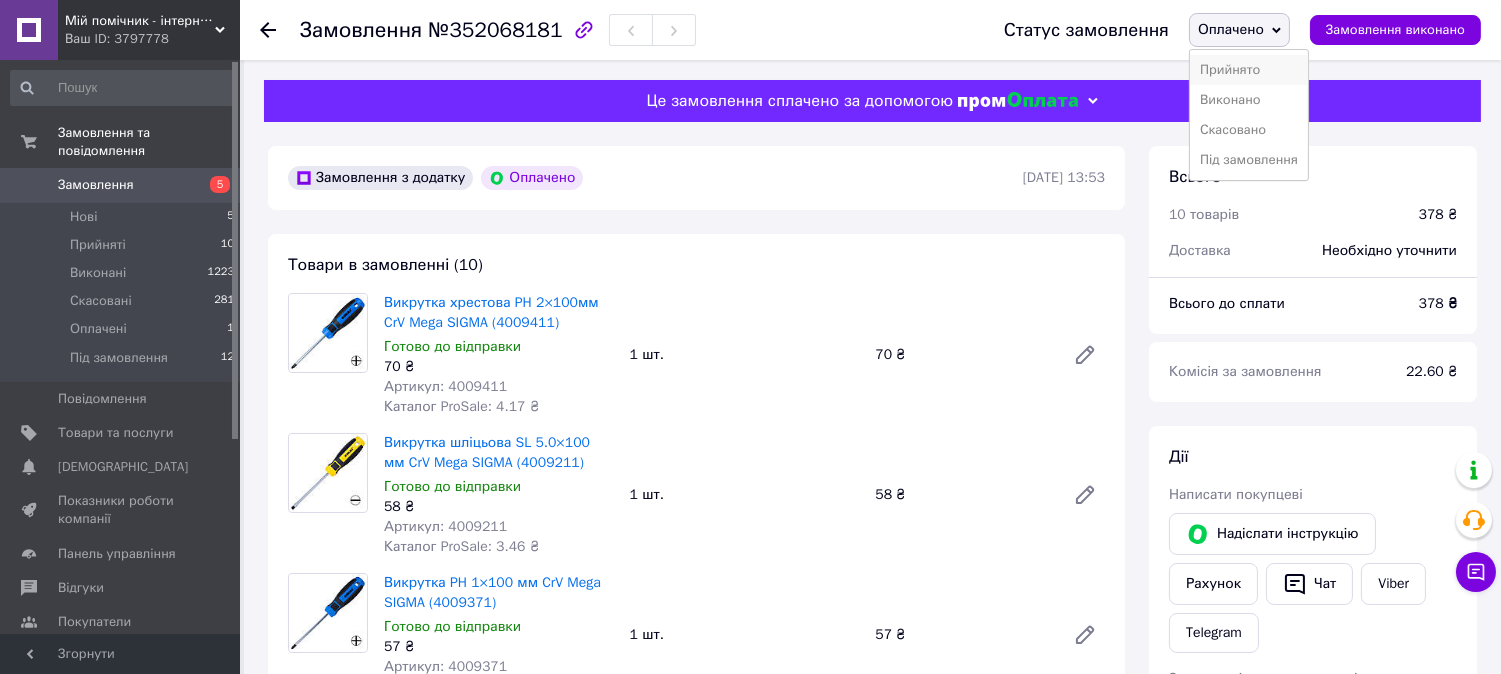 click on "Прийнято" at bounding box center (1249, 70) 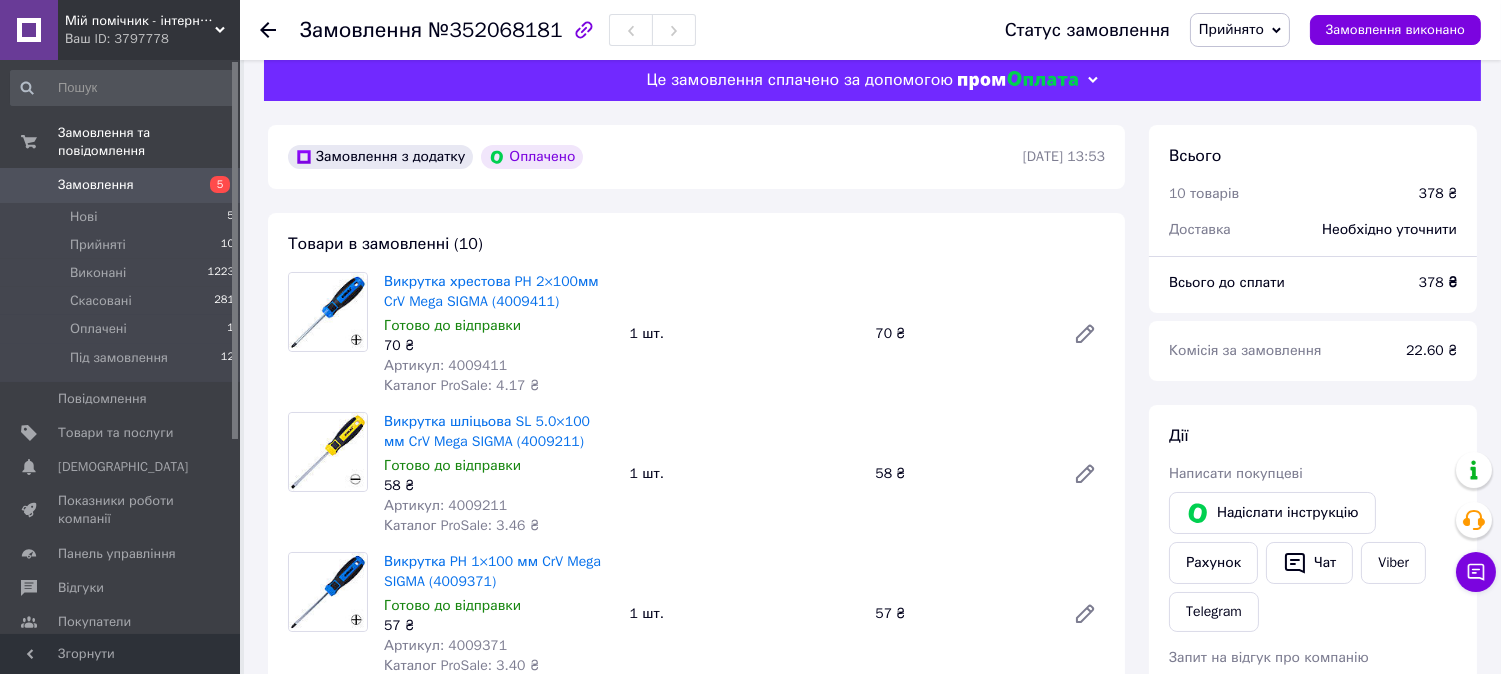 scroll, scrollTop: 0, scrollLeft: 0, axis: both 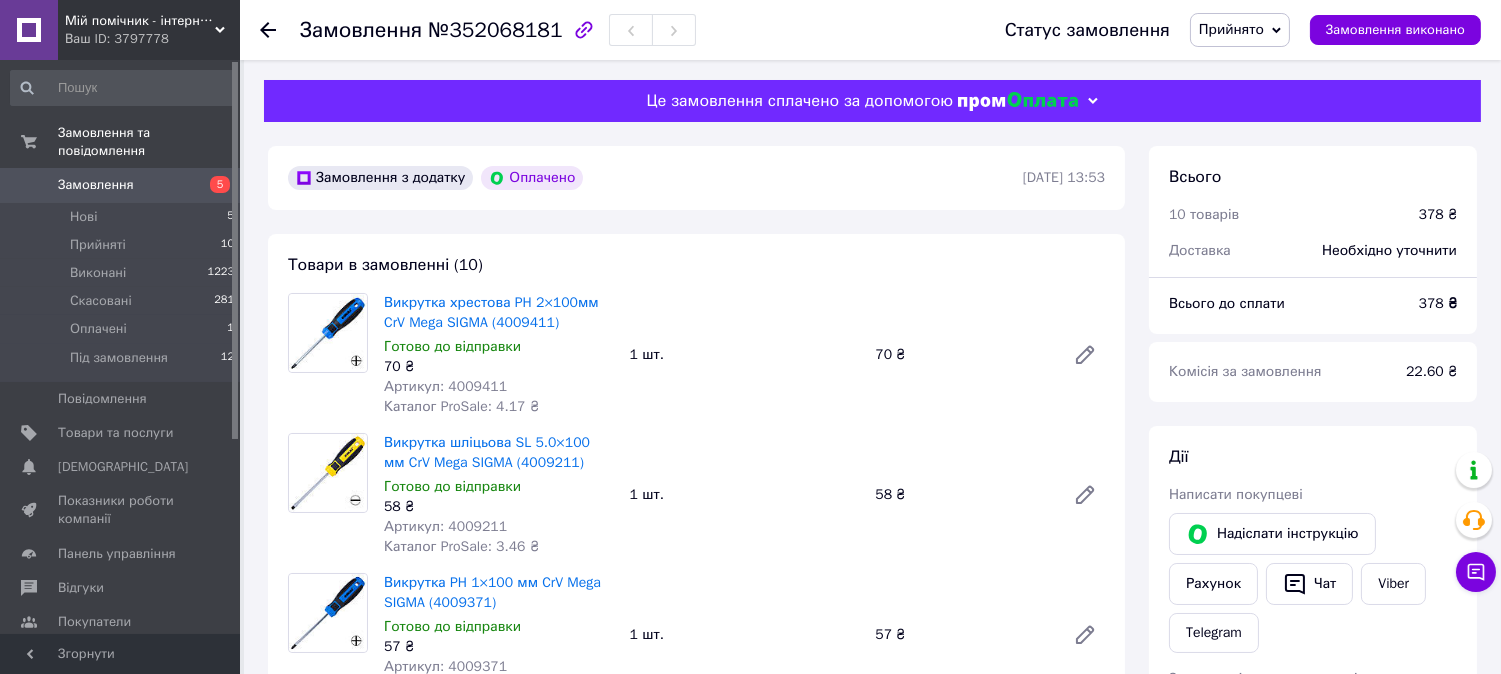 click on "Замовлення" at bounding box center (96, 185) 